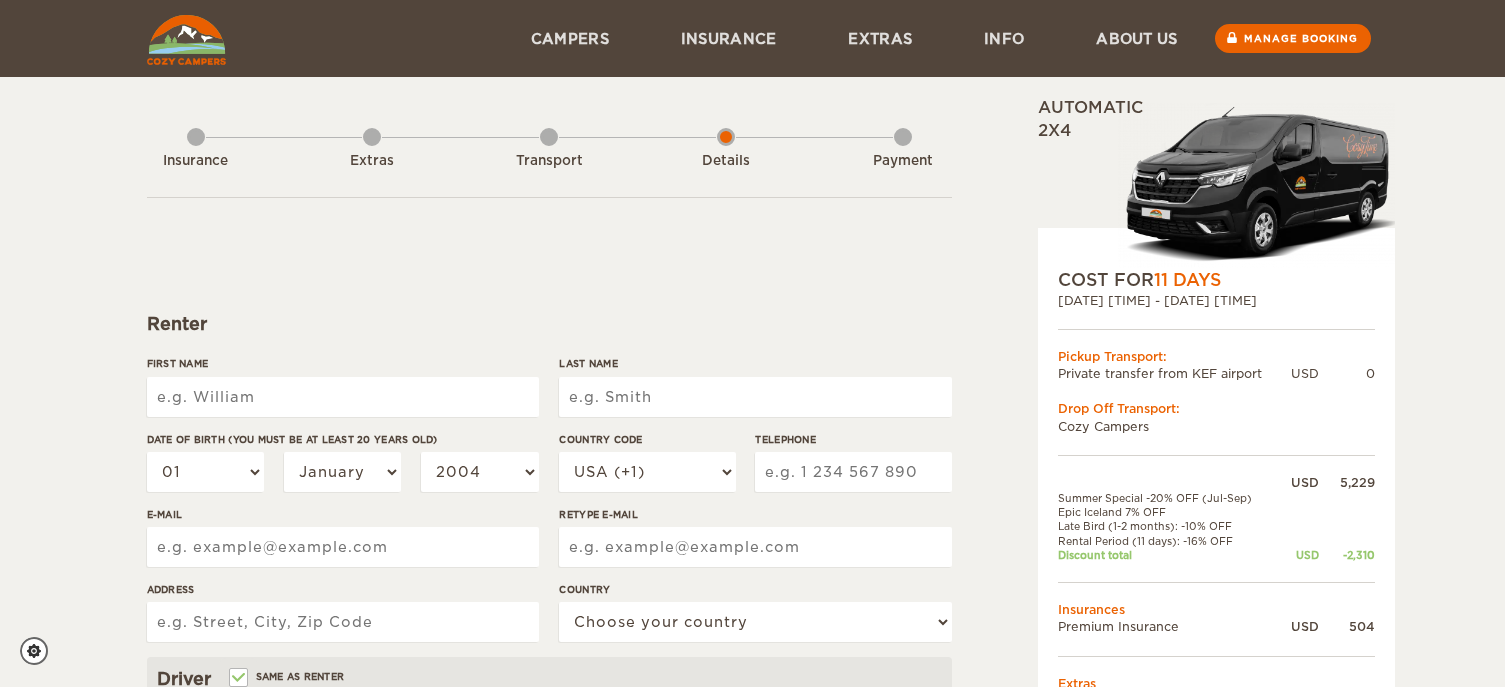 scroll, scrollTop: 0, scrollLeft: 0, axis: both 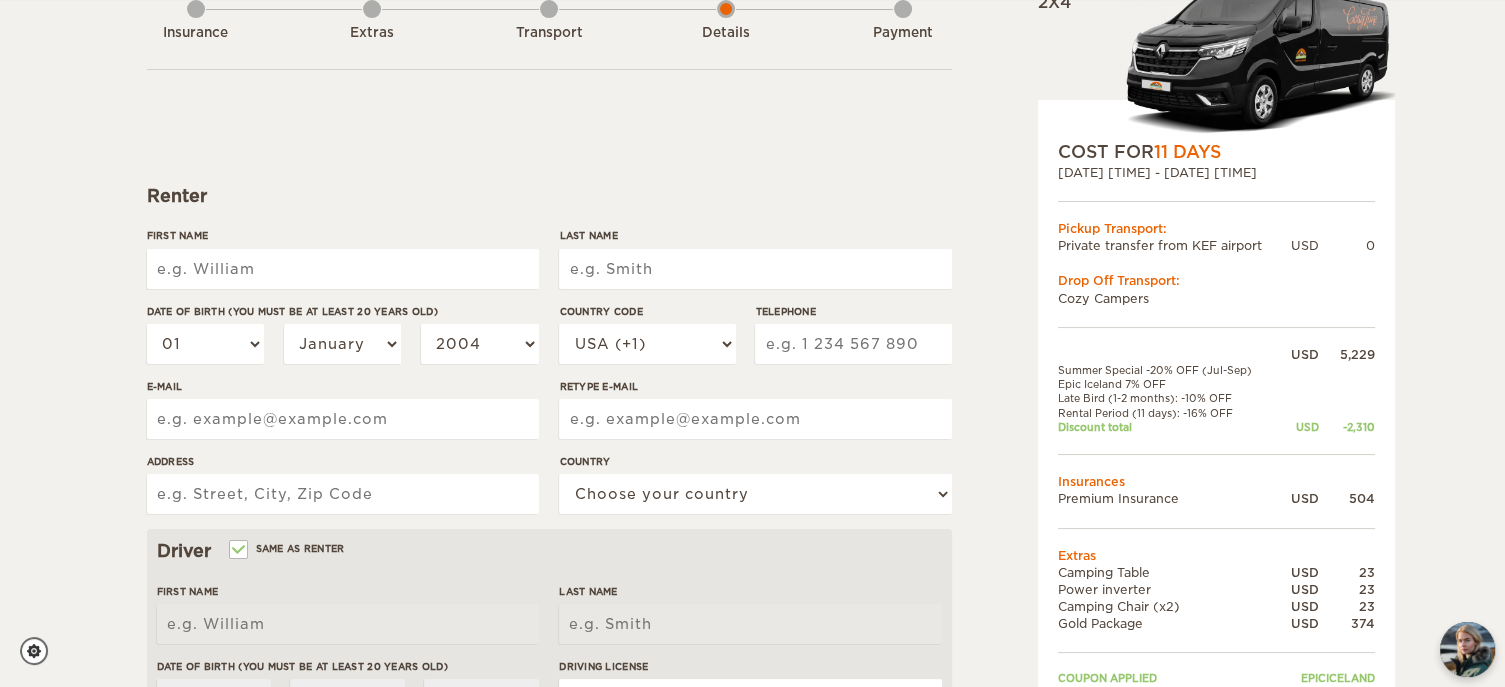 click on "First Name" at bounding box center [343, 269] 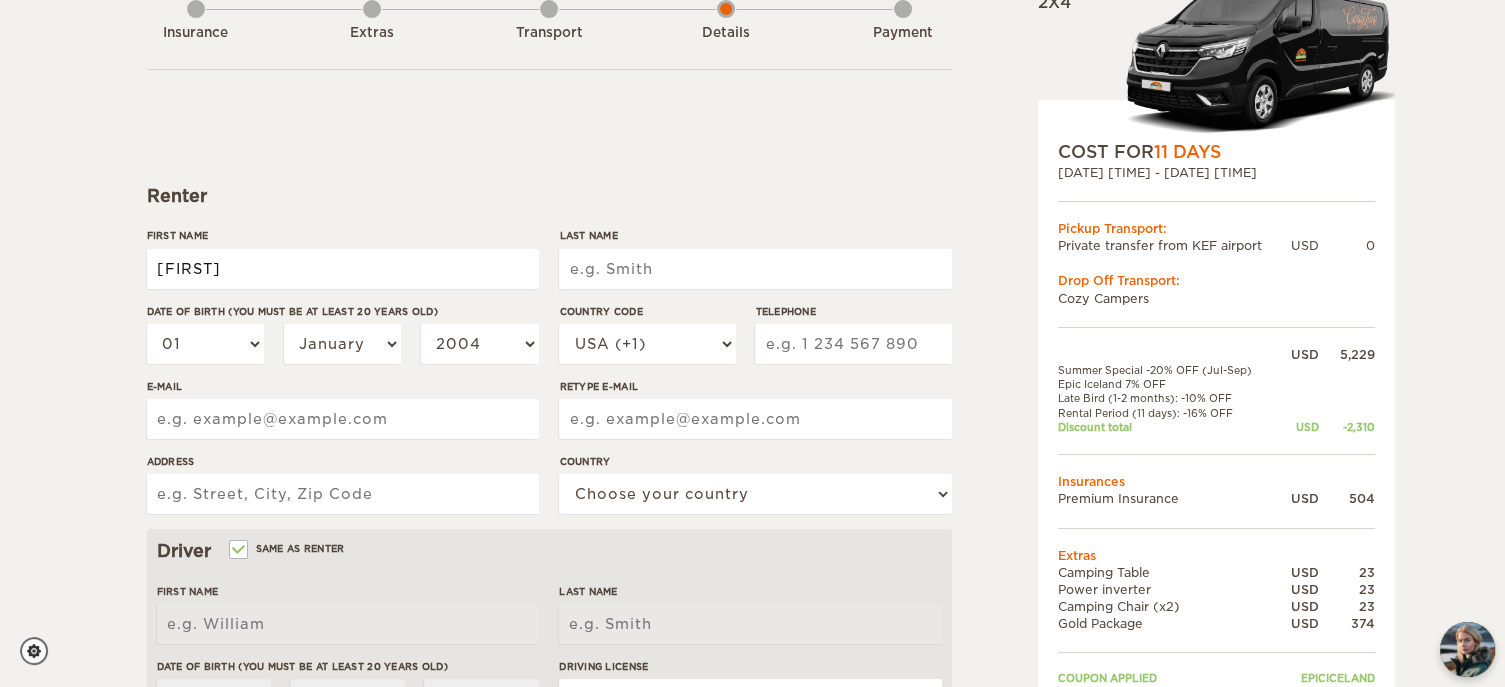 type on "[FIRST]" 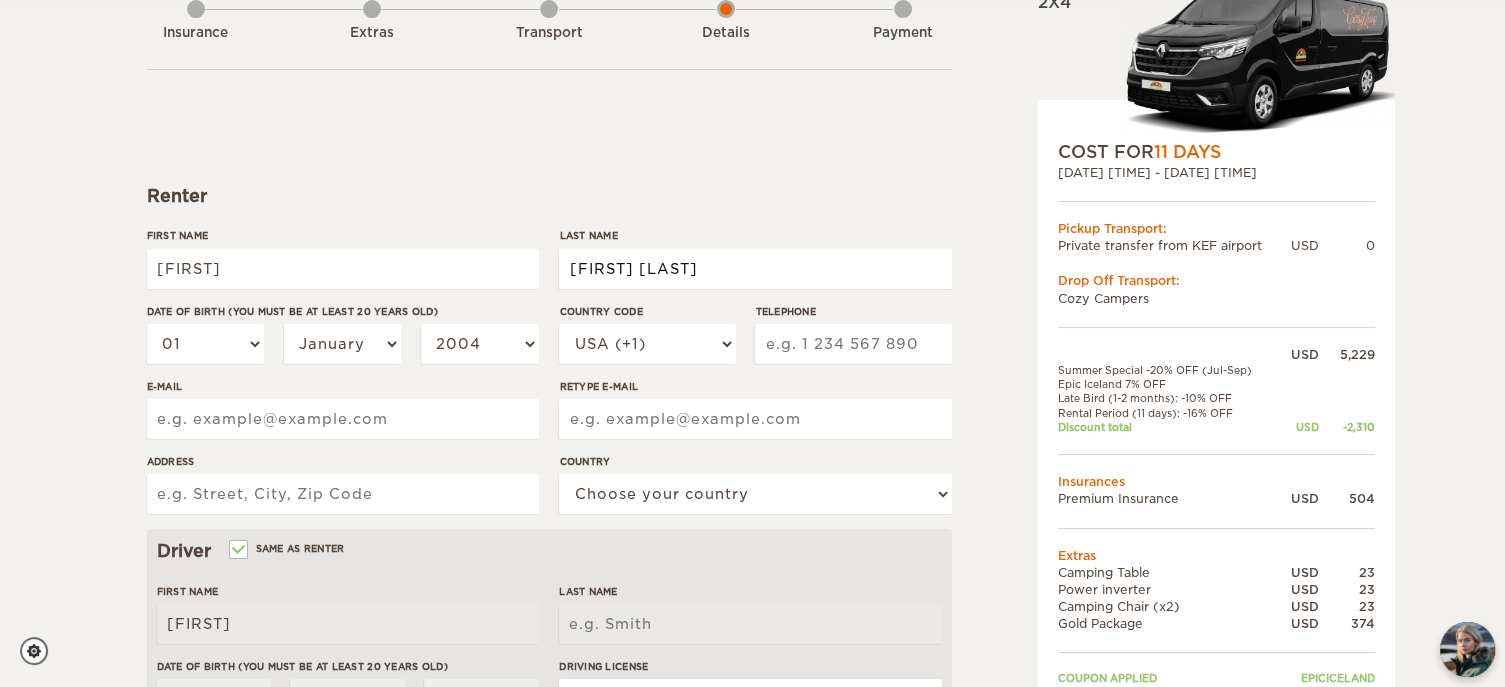 type on "Sanguine Visnievski" 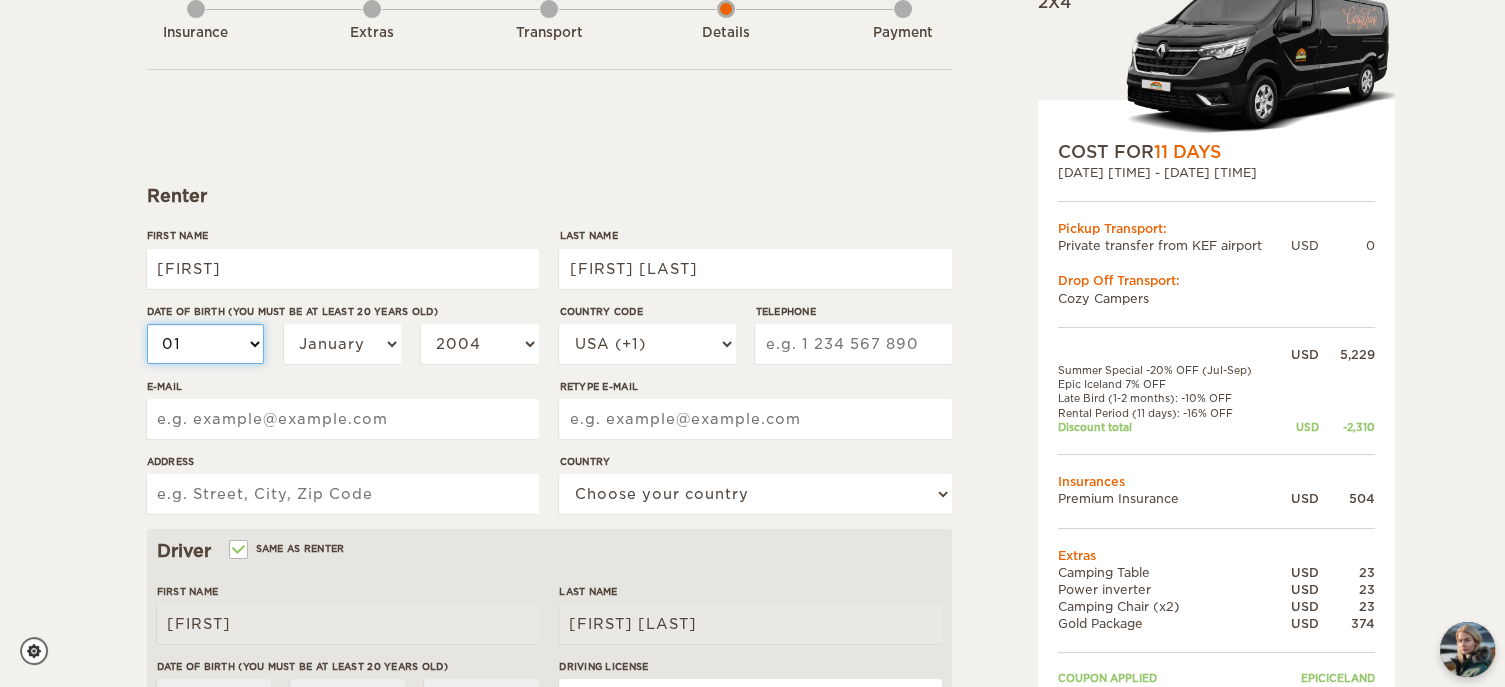 click on "01
02
03
04
05
06
07
08
09
10
11
12
13
14
15
16
17
18
19
20
21
22
23
24
25
26
27
28
29
30
31" at bounding box center [206, 344] 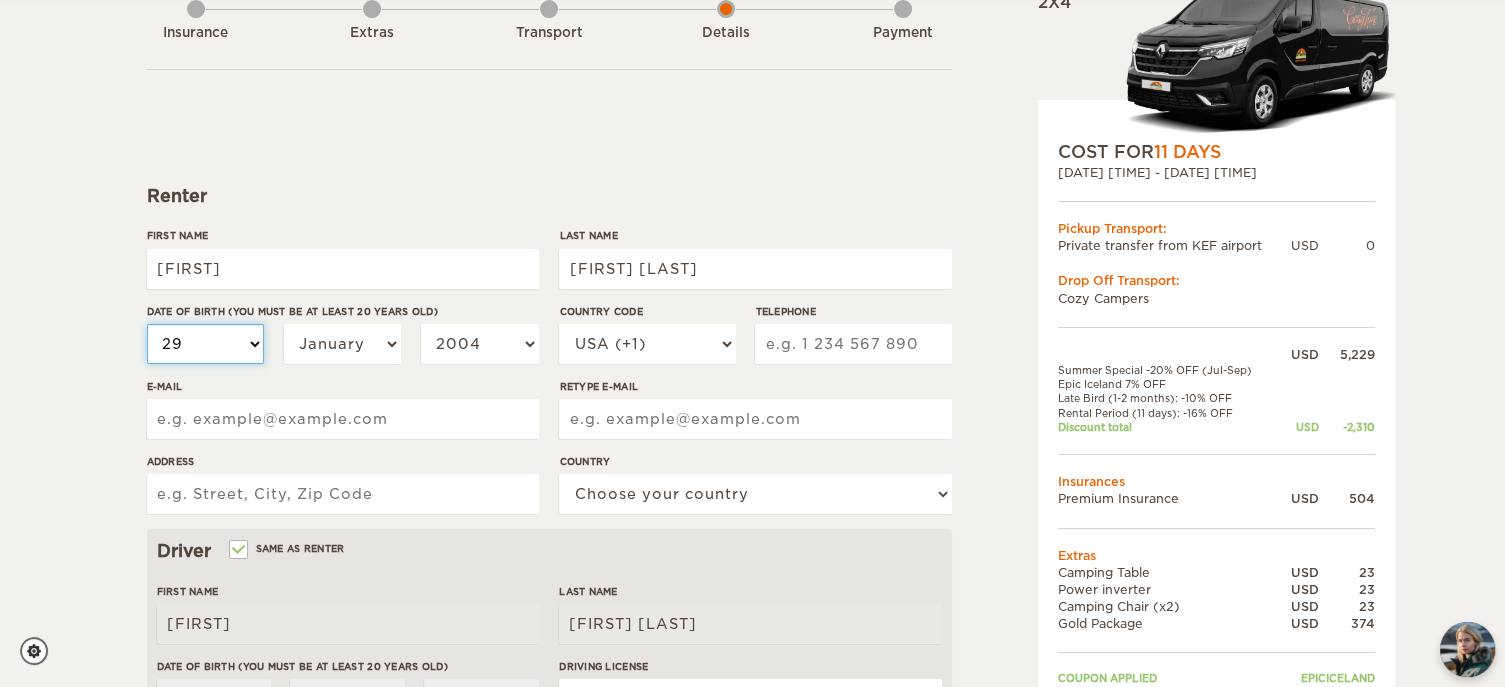 click on "01
02
03
04
05
06
07
08
09
10
11
12
13
14
15
16
17
18
19
20
21
22
23
24
25
26
27
28
29
30
31" at bounding box center [206, 344] 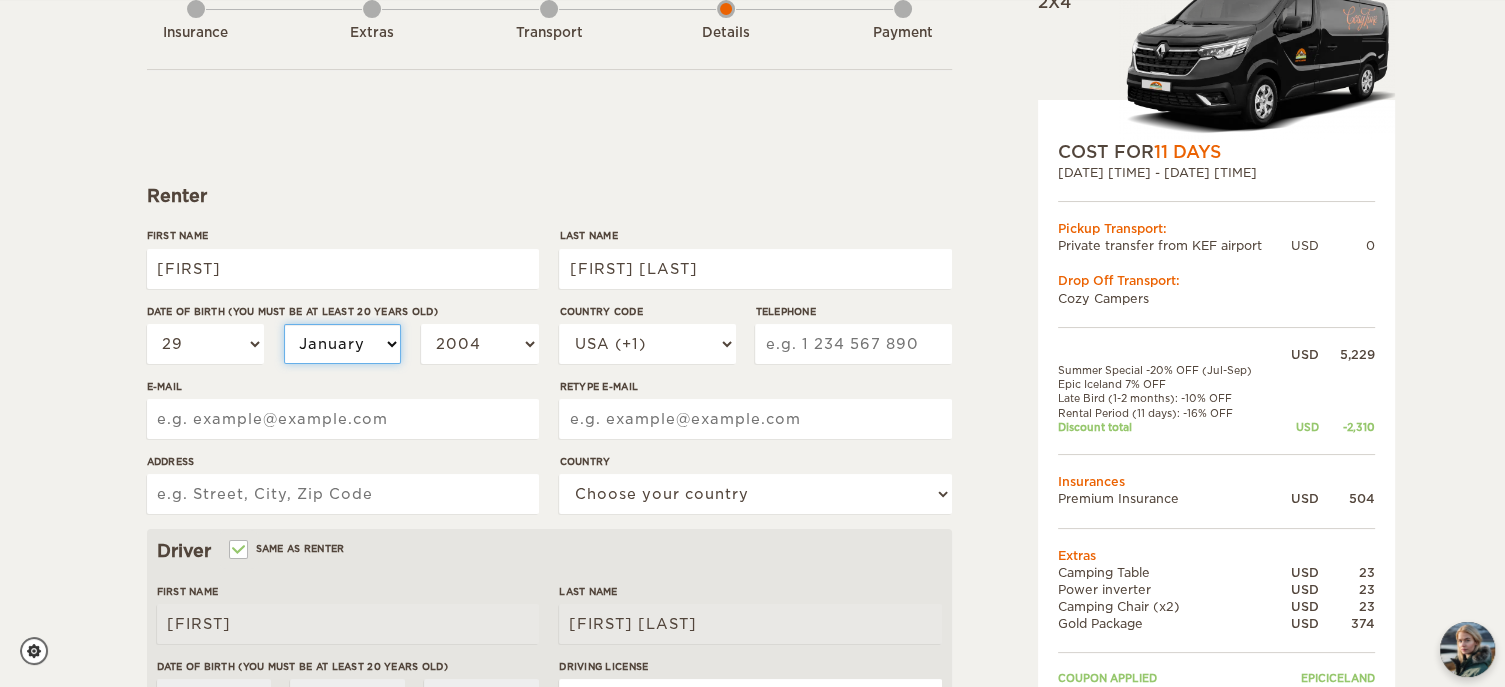 click on "January
February
March
April
May
June
July
August
September
October
November
December" at bounding box center [343, 344] 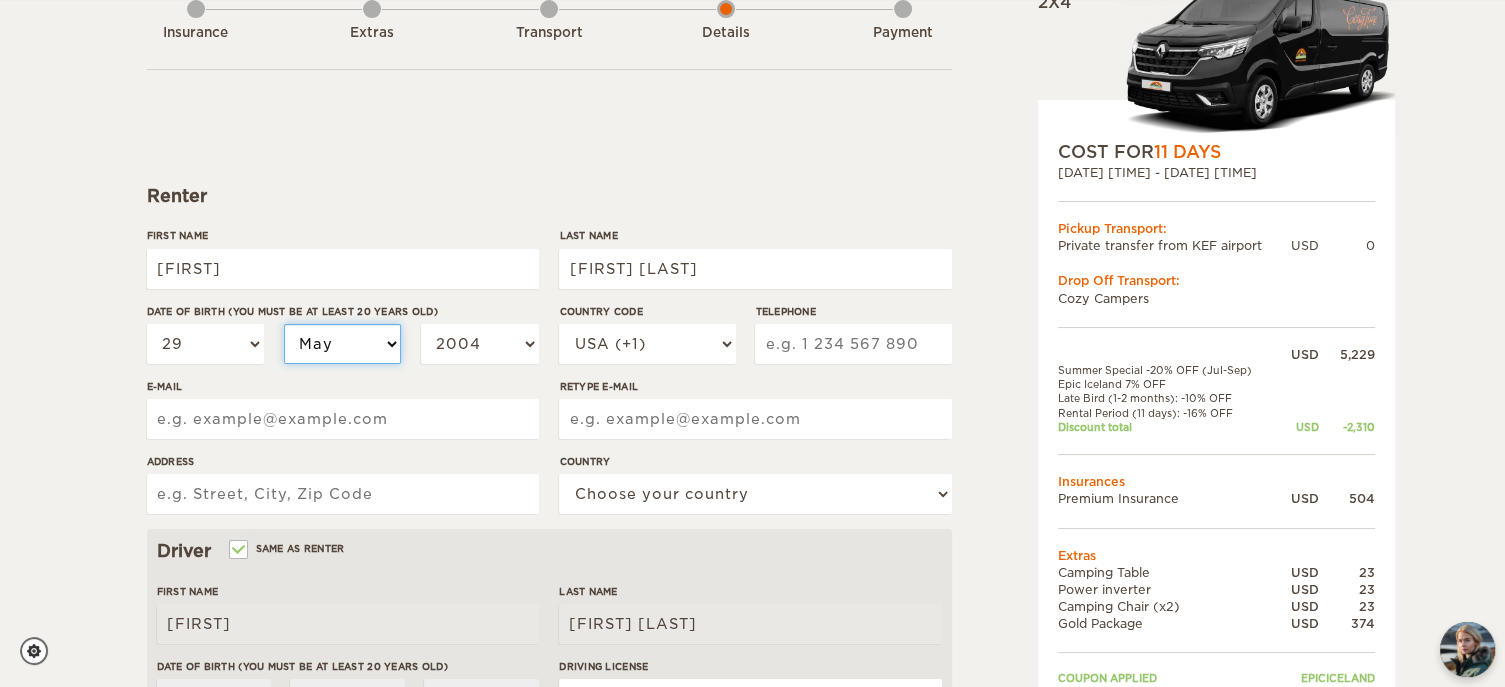 click on "January
February
March
April
May
June
July
August
September
October
November
December" at bounding box center [343, 344] 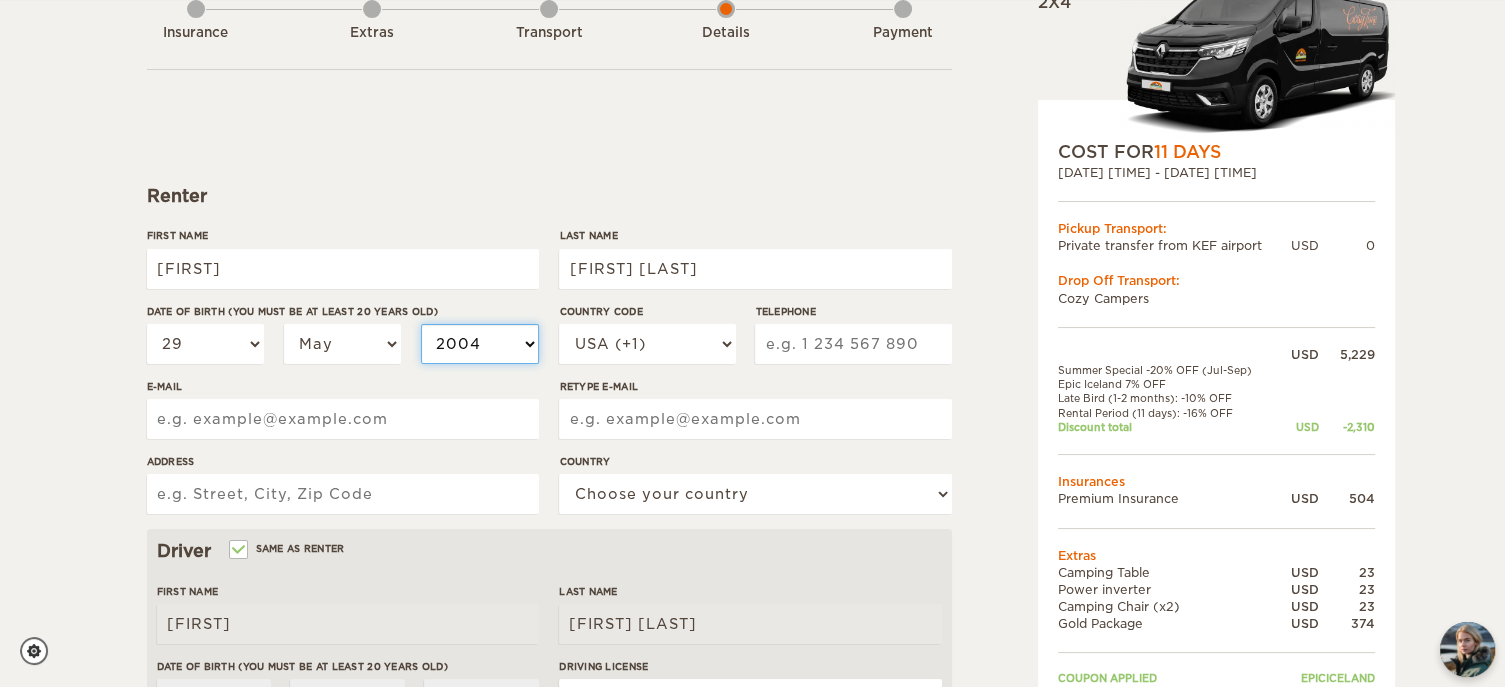 click on "2004 2003 2002 2001 2000 1999 1998 1997 1996 1995 1994 1993 1992 1991 1990 1989 1988 1987 1986 1985 1984 1983 1982 1981 1980 1979 1978 1977 1976 1975 1974 1973 1972 1971 1970 1969 1968 1967 1966 1965 1964 1963 1962 1961 1960 1959 1958 1957 1956 1955 1954 1953 1952 1951 1950 1949 1948 1947 1946 1945 1944 1943 1942 1941 1940 1939 1938 1937 1936 1935 1934 1933 1932 1931 1930 1929 1928 1927 1926 1925 1924 1923 1922 1921 1920 1919 1918 1917 1916 1915 1914 1913 1912 1911 1910 1909 1908 1907 1906 1905 1904 1903 1902 1901 1900 1899 1898 1897 1896 1895 1894 1893 1892 1891 1890 1889 1888 1887 1886 1885 1884 1883 1882 1881 1880 1879 1878 1877 1876 1875" at bounding box center [480, 344] 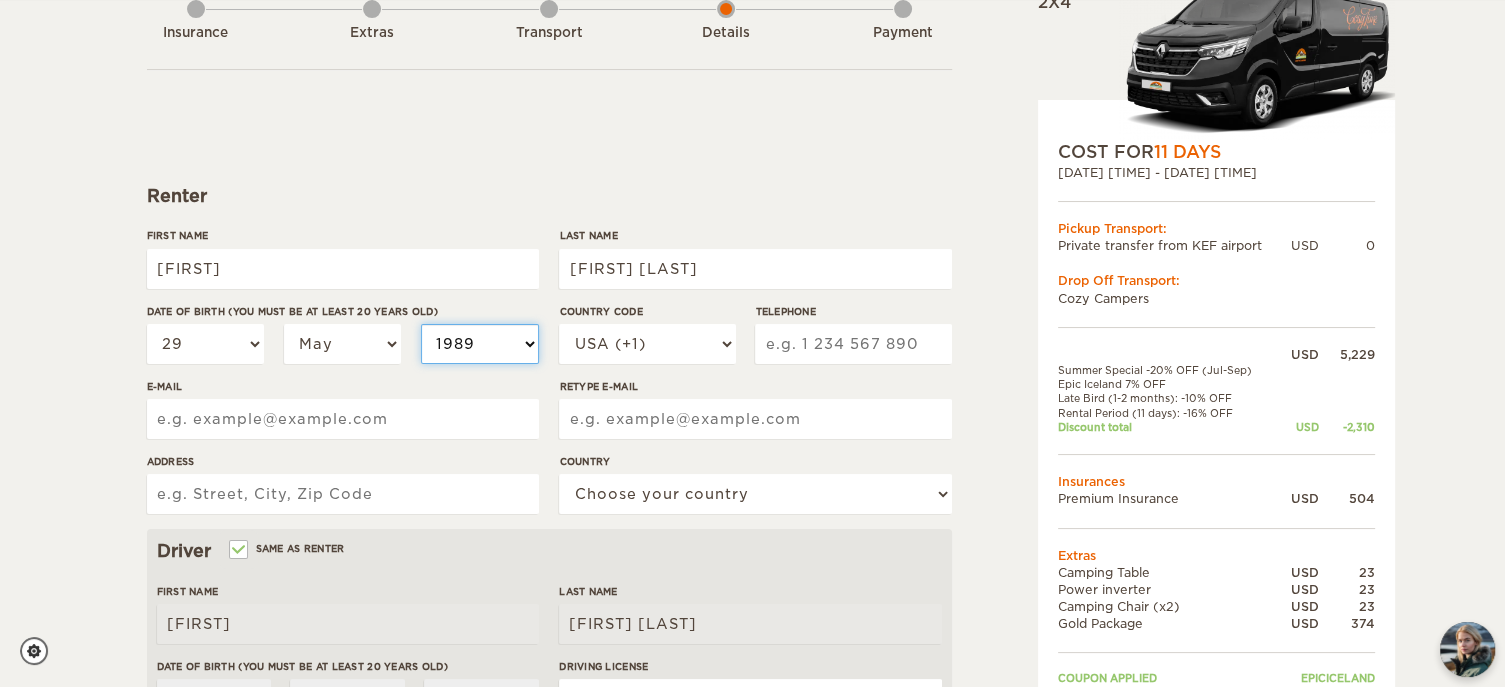 click on "2004 2003 2002 2001 2000 1999 1998 1997 1996 1995 1994 1993 1992 1991 1990 1989 1988 1987 1986 1985 1984 1983 1982 1981 1980 1979 1978 1977 1976 1975 1974 1973 1972 1971 1970 1969 1968 1967 1966 1965 1964 1963 1962 1961 1960 1959 1958 1957 1956 1955 1954 1953 1952 1951 1950 1949 1948 1947 1946 1945 1944 1943 1942 1941 1940 1939 1938 1937 1936 1935 1934 1933 1932 1931 1930 1929 1928 1927 1926 1925 1924 1923 1922 1921 1920 1919 1918 1917 1916 1915 1914 1913 1912 1911 1910 1909 1908 1907 1906 1905 1904 1903 1902 1901 1900 1899 1898 1897 1896 1895 1894 1893 1892 1891 1890 1889 1888 1887 1886 1885 1884 1883 1882 1881 1880 1879 1878 1877 1876 1875" at bounding box center [480, 344] 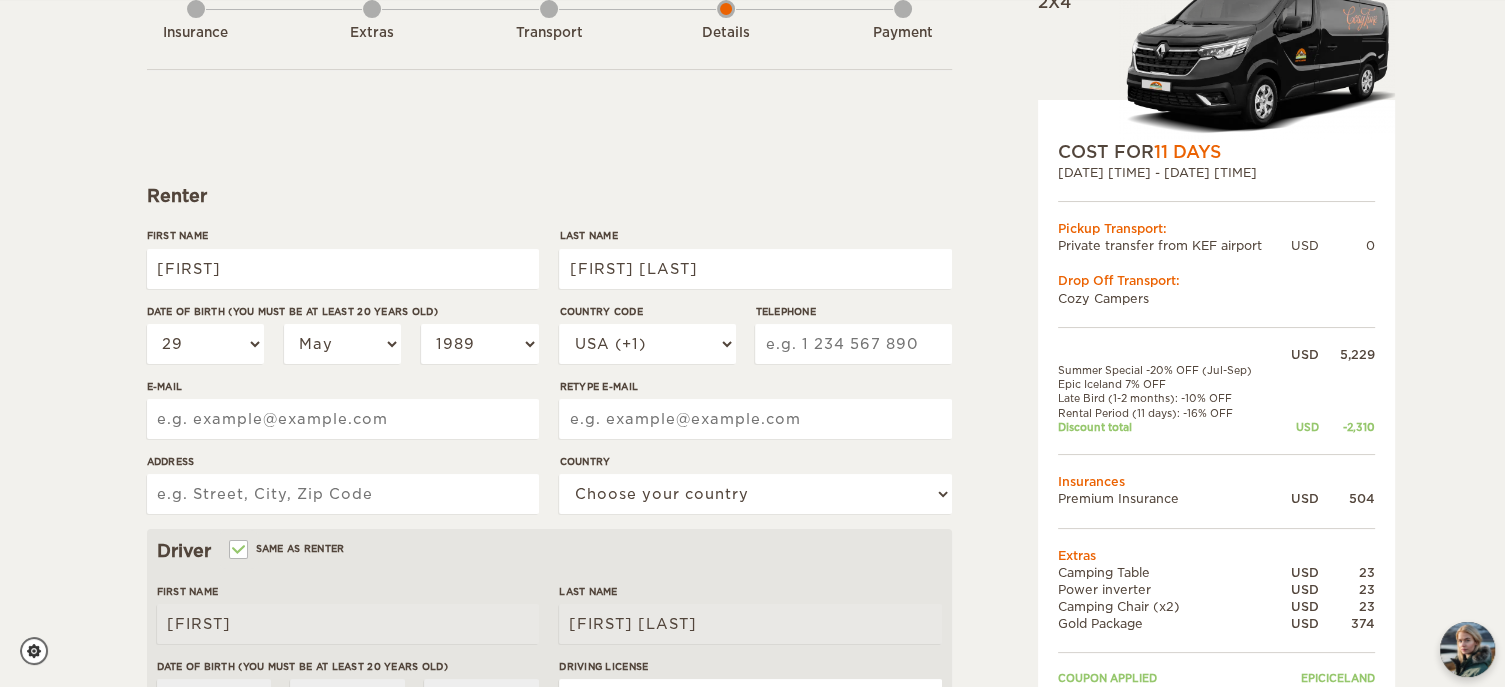 click on "Telephone" at bounding box center [853, 344] 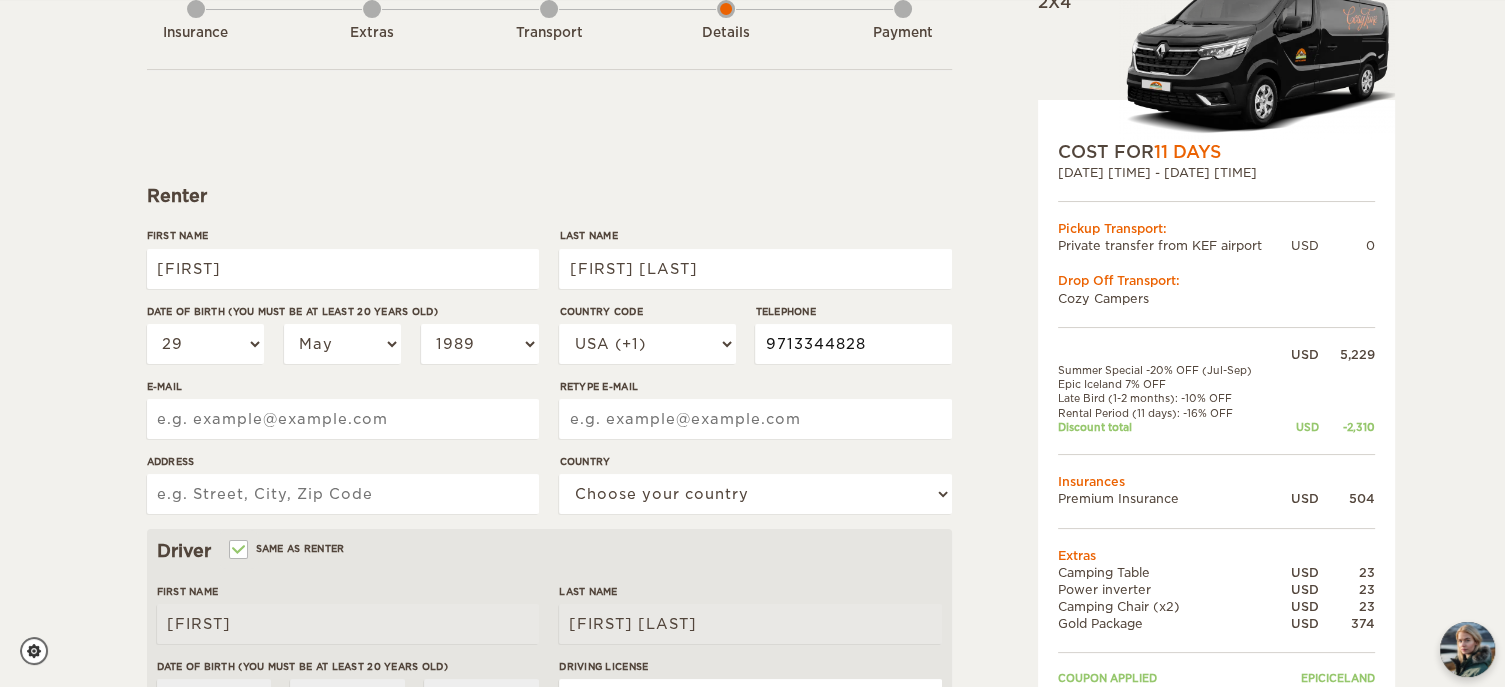 type on "9713344828" 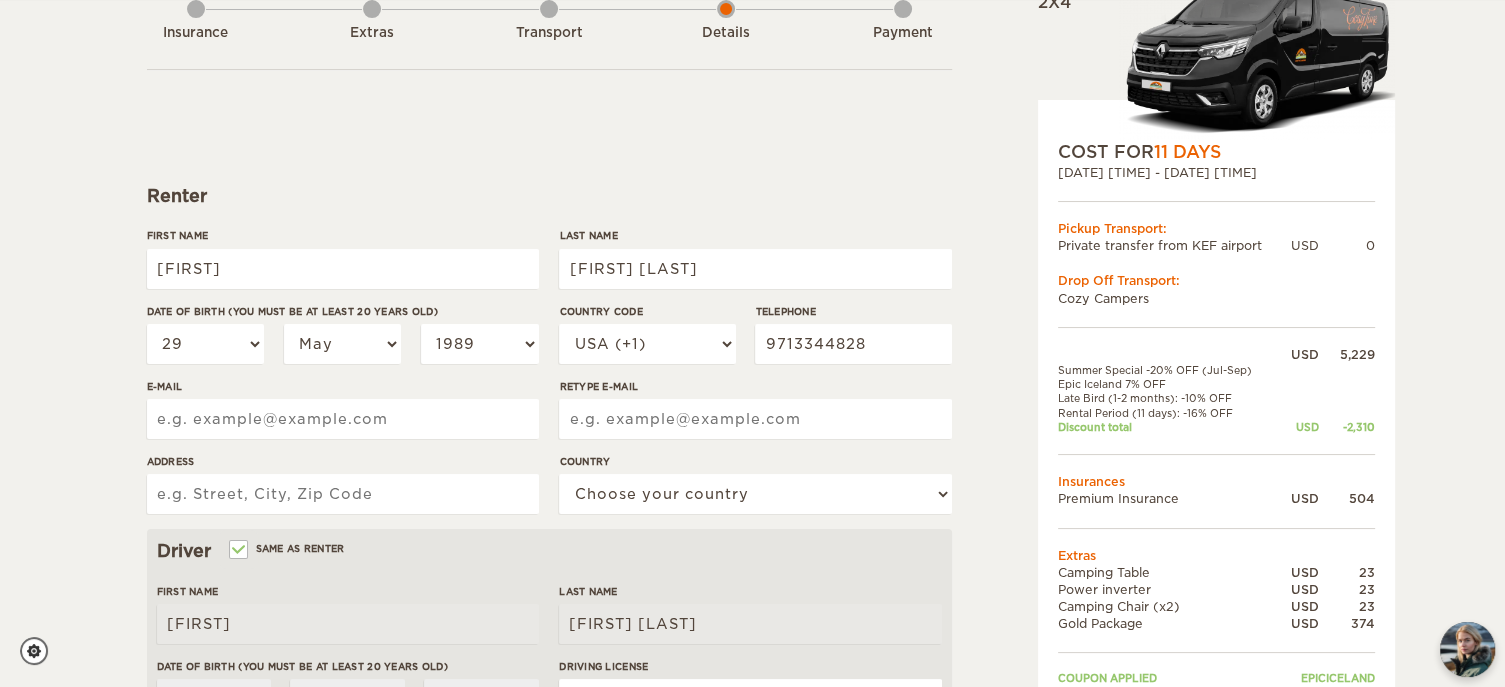 click on "E-mail" at bounding box center (343, 419) 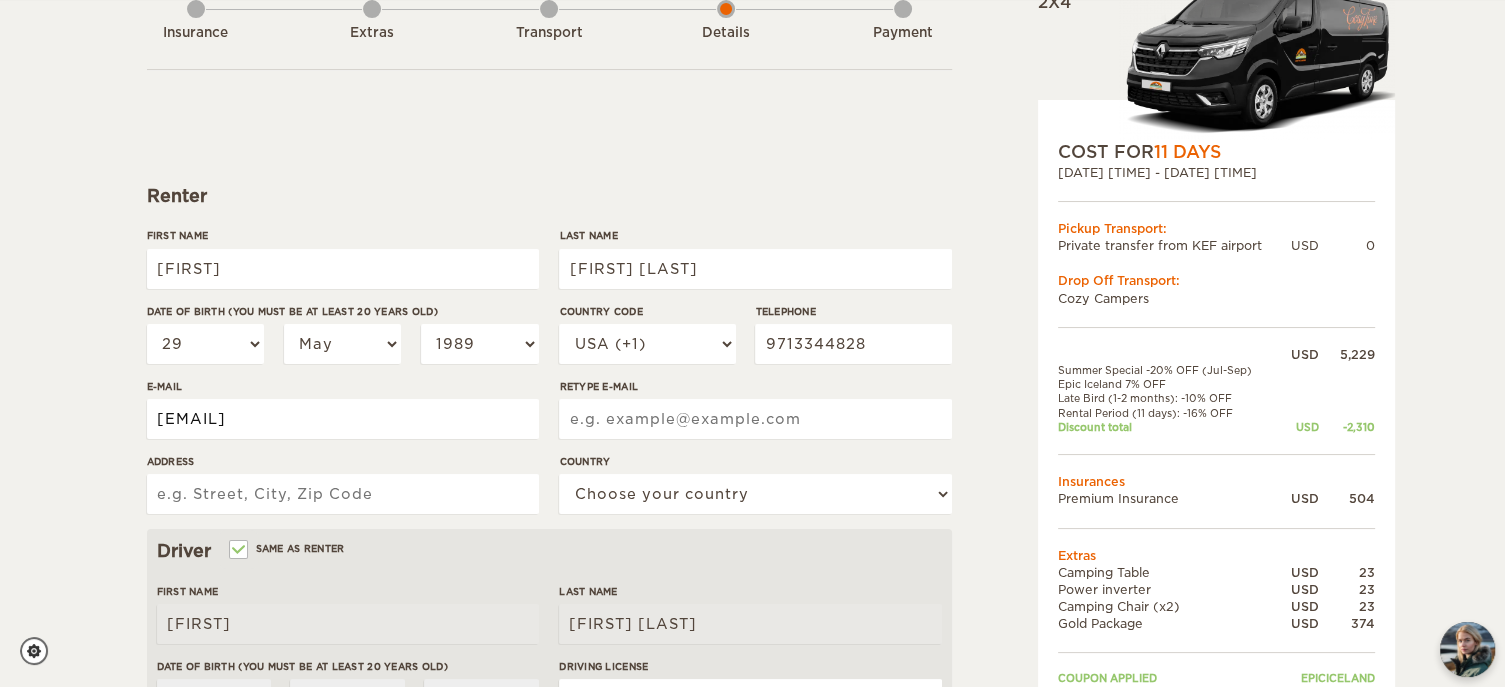 type on "pedrosv.usa@gmail.com" 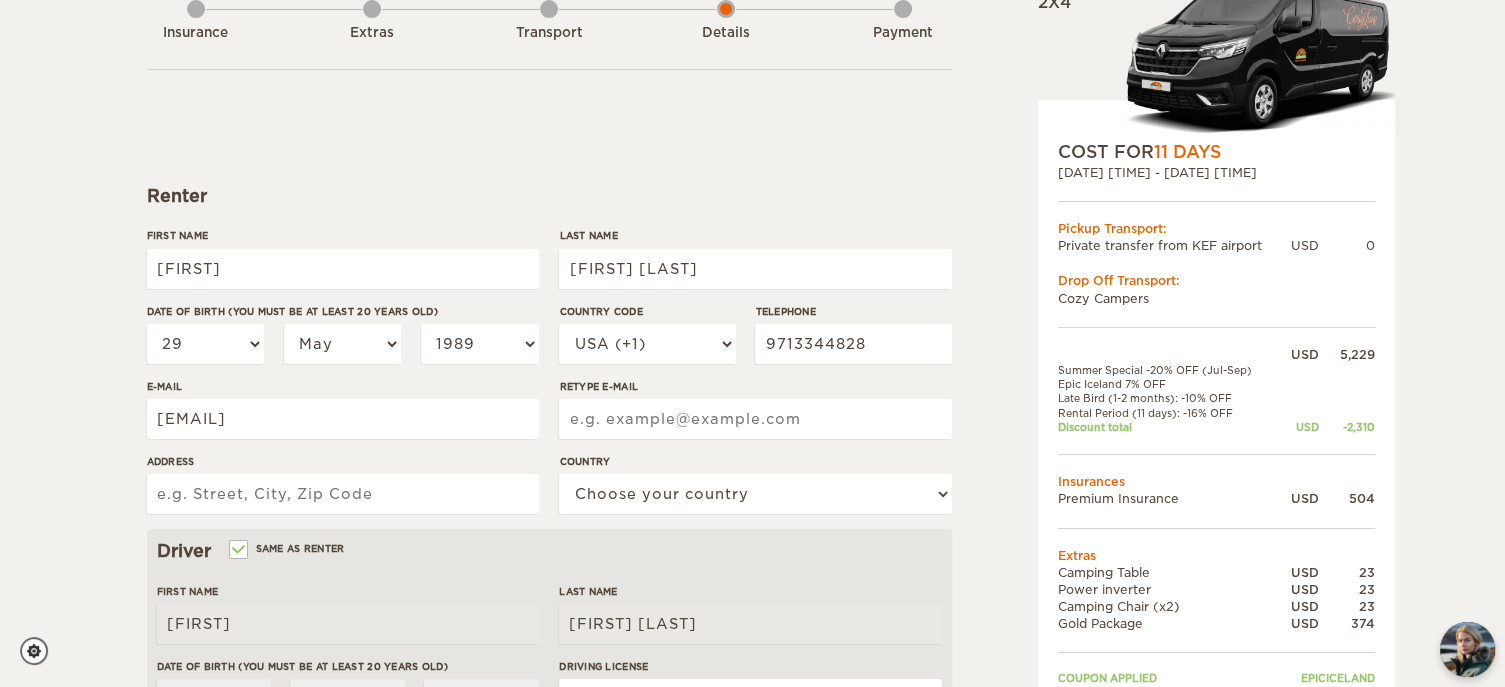 click on "Retype E-mail" at bounding box center [755, 419] 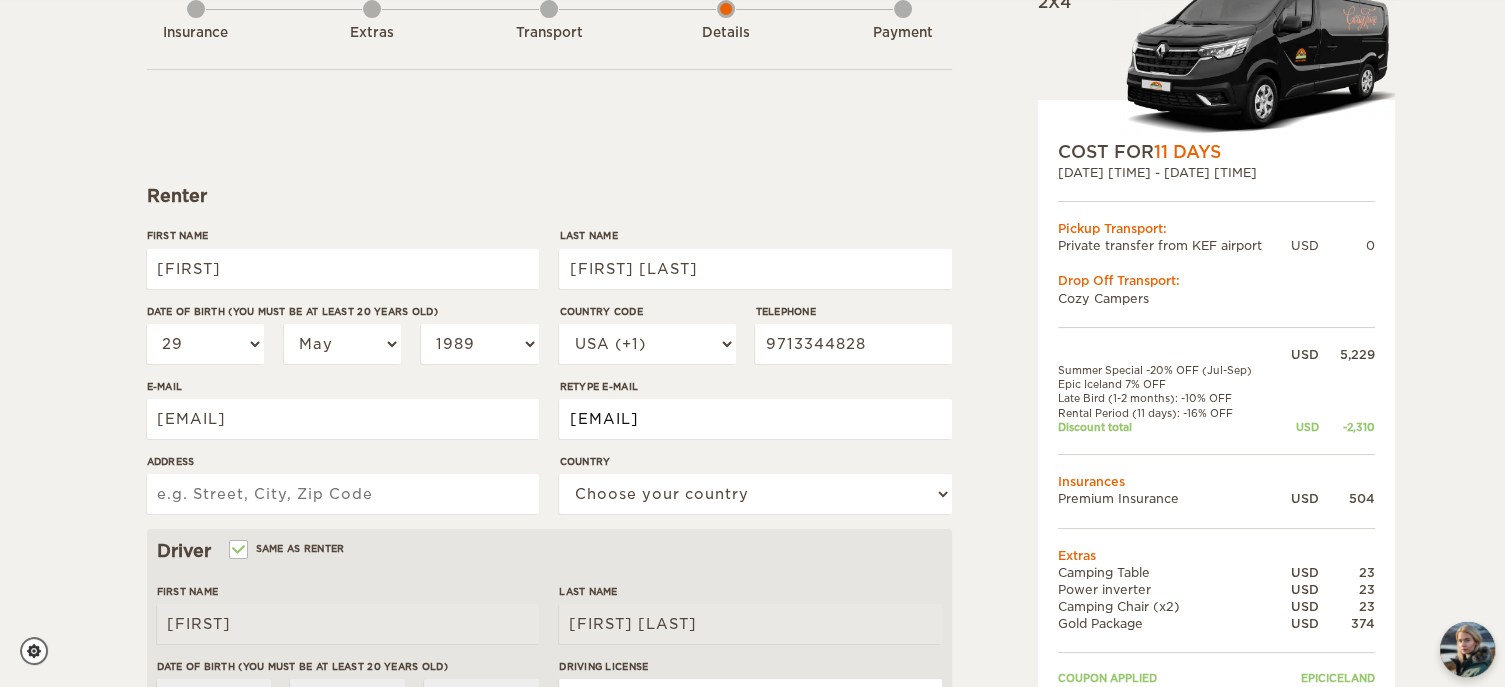 type on "pedrosv.usa@gmail.com" 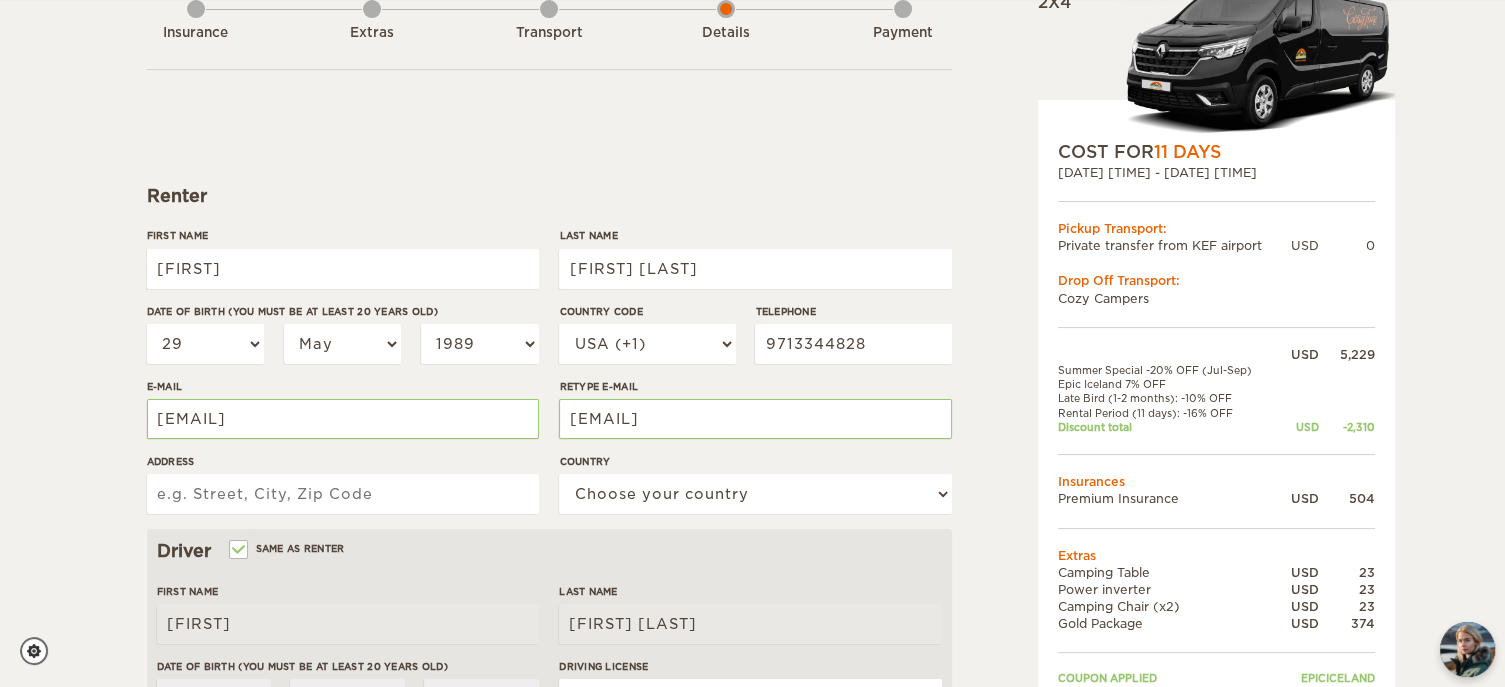 click on "Address" at bounding box center [343, 494] 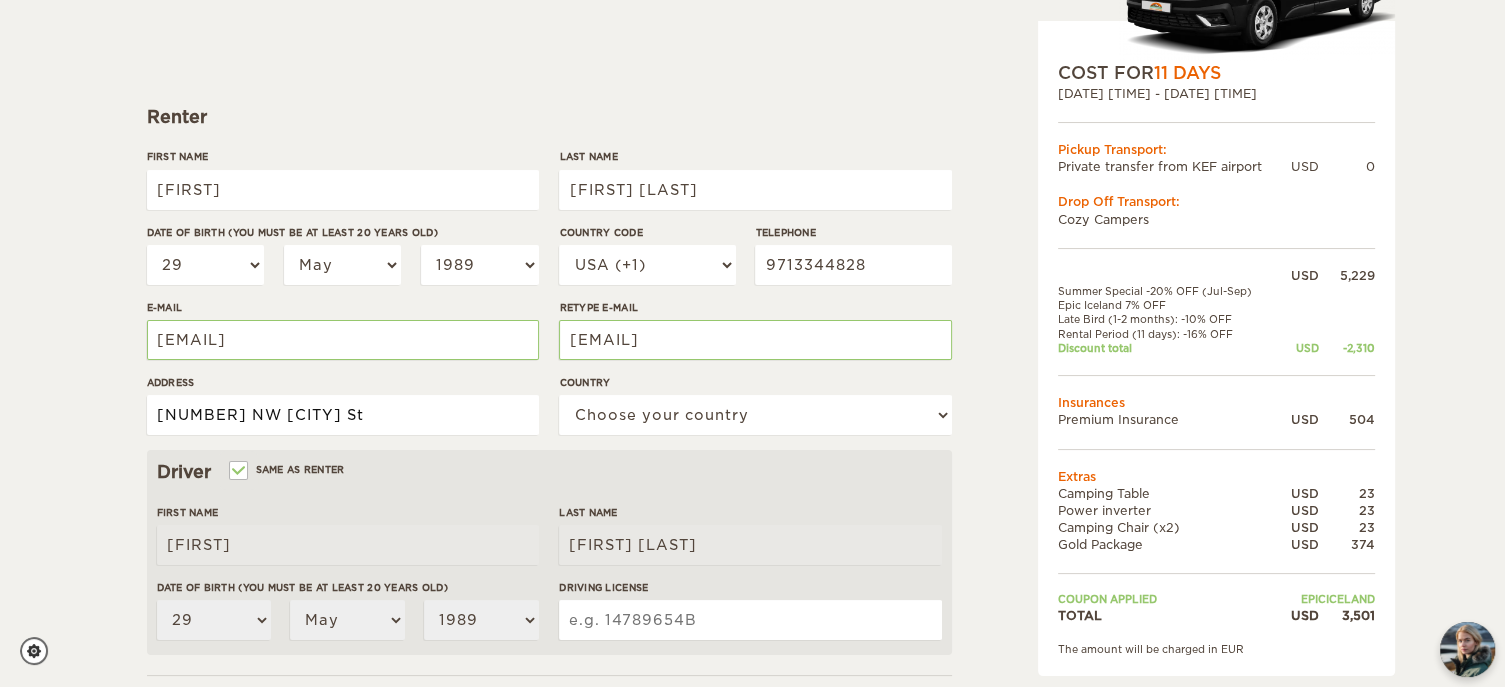 scroll, scrollTop: 208, scrollLeft: 0, axis: vertical 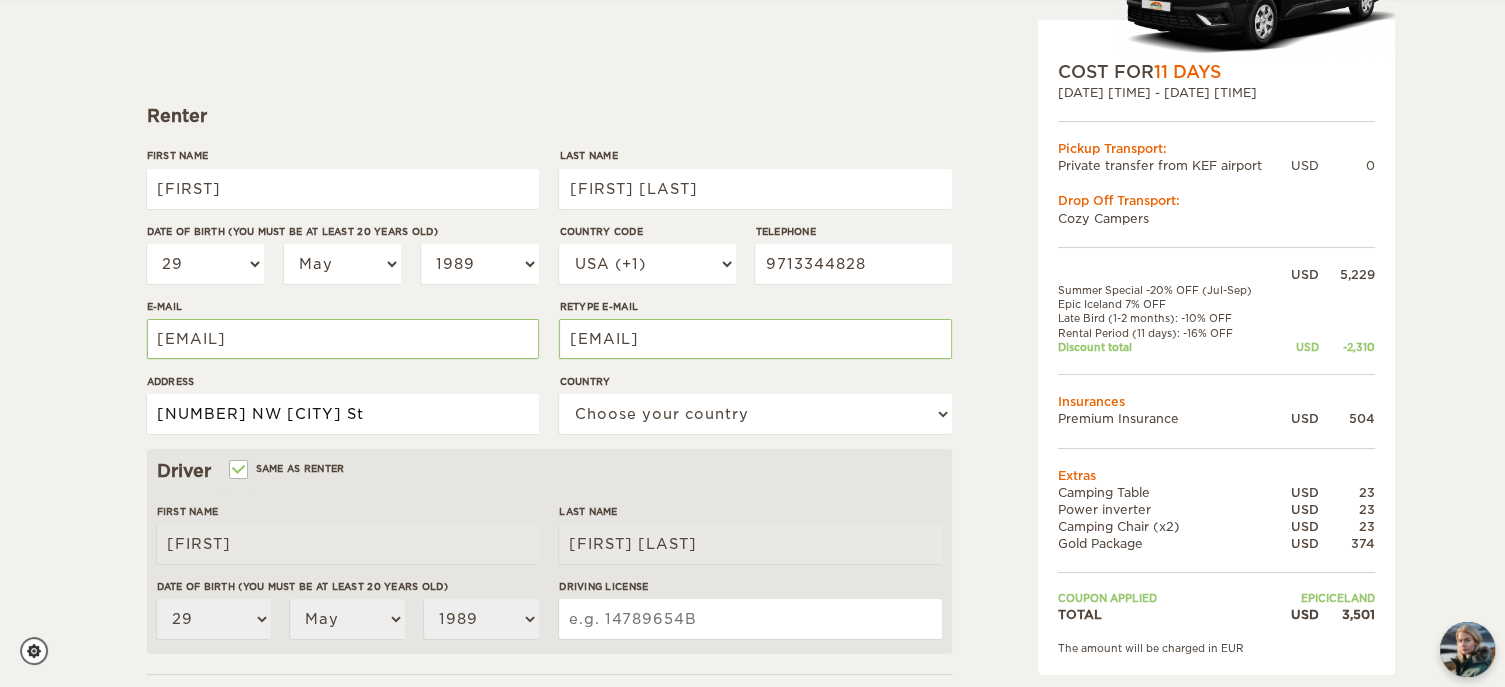 type on "2222 NW Raleigh St" 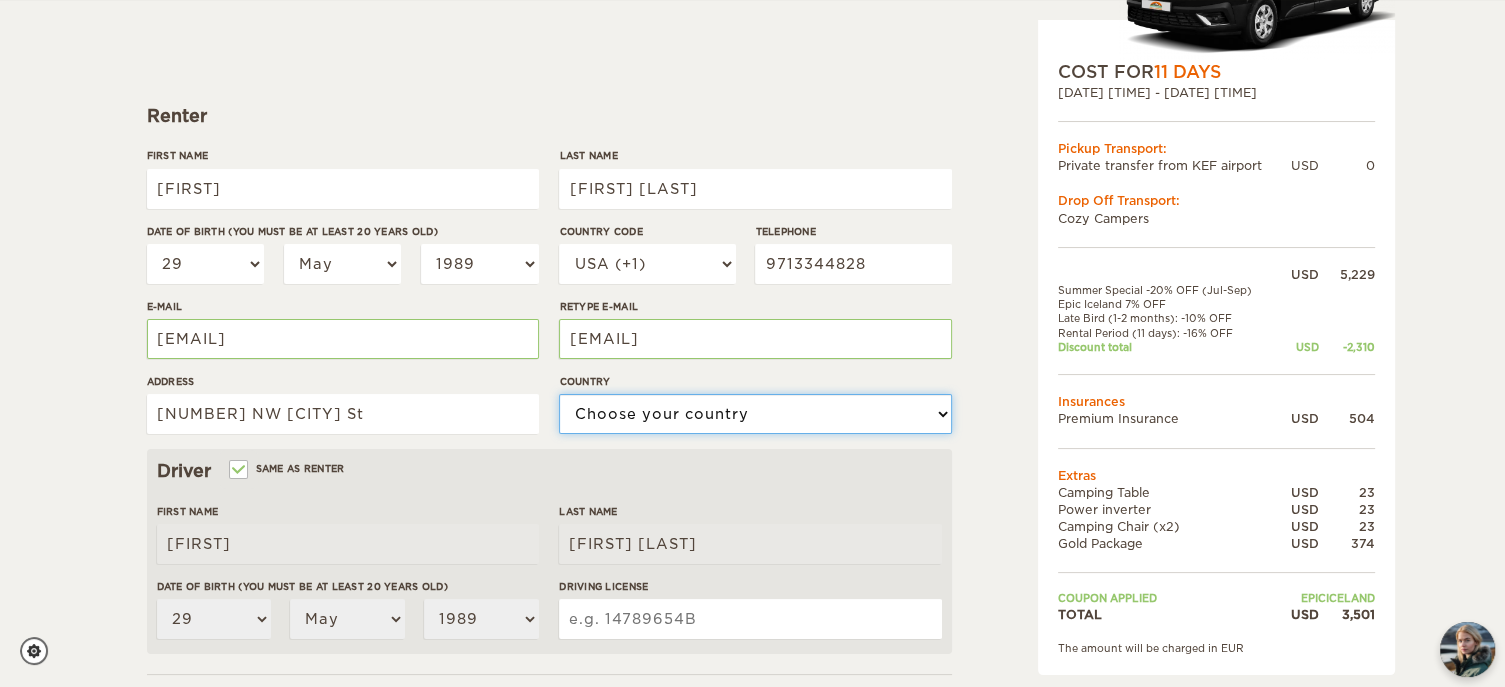 click on "Choose your country
United States
United Kingdom
Germany
Afghanistan Albania Algeria American Samoa Andorra Angola Anguilla Antarctica Antigua and Barbuda Argentina Armenia Aruba Australia Austria Azerbaijan Bahamas Bahrain Bangladesh Barbados Belarus Belgium Belize Benin Bermuda Bhutan Bolivia Bosnia and Herzegovina Botswana Brazil British Virgin Islands Brunei Bulgaria Burkina Faso Burma (Myanmar) Burundi Cambodia Cameroon Canada Cape Verde Cayman Islands Central African Republic Chad Chile China Christmas Island Cocos (Keeling) Islands Colombia Comoros Cook Islands Costa Rica Croatia Cuba Cyprus Czech Republic Democratic Republic of the Congo Denmark Djibouti Dominica Dominican Republic Ecuador Egypt El Salvador Equatorial Guinea Eritrea Estonia Ethiopia Falkland Islands Faroe Islands Fiji Finland France French Polynesia Gabon Gambia Gaza Strip Georgia Germany Ghana Gibraltar Greece Greenland Grenada Guam Guatemala Guinea Guinea-Bissau Guyana Haiti Holy See (Vatican City)" at bounding box center (755, 414) 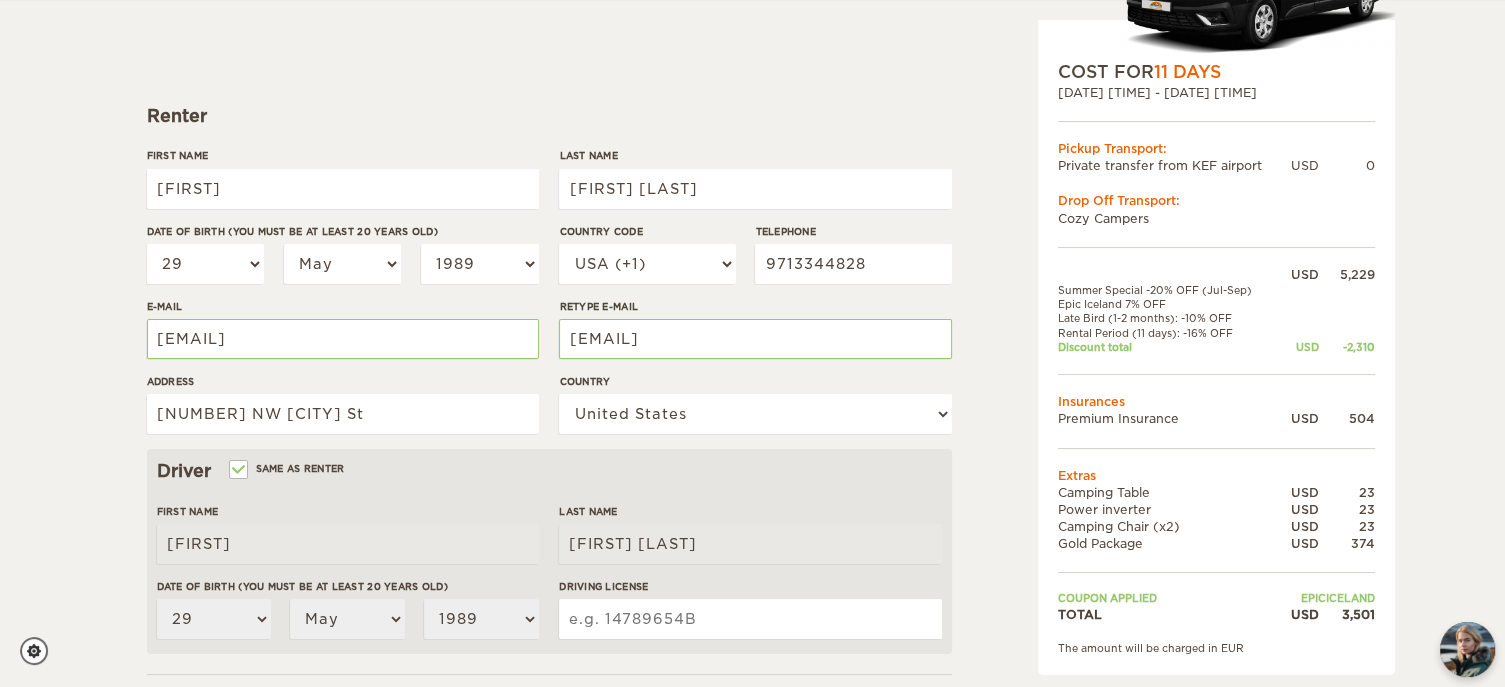 click on "Expand
Collapse
Total
3,501
USD
Automatic 2x4
COST FOR  11 Days
02. Sep 2025 09:00 - 12. Sep 2025 17:00
Pickup Transport:
Private transfer from KEF airport
USD
0
Drop Off Transport:
Cozy Campers" at bounding box center (752, 442) 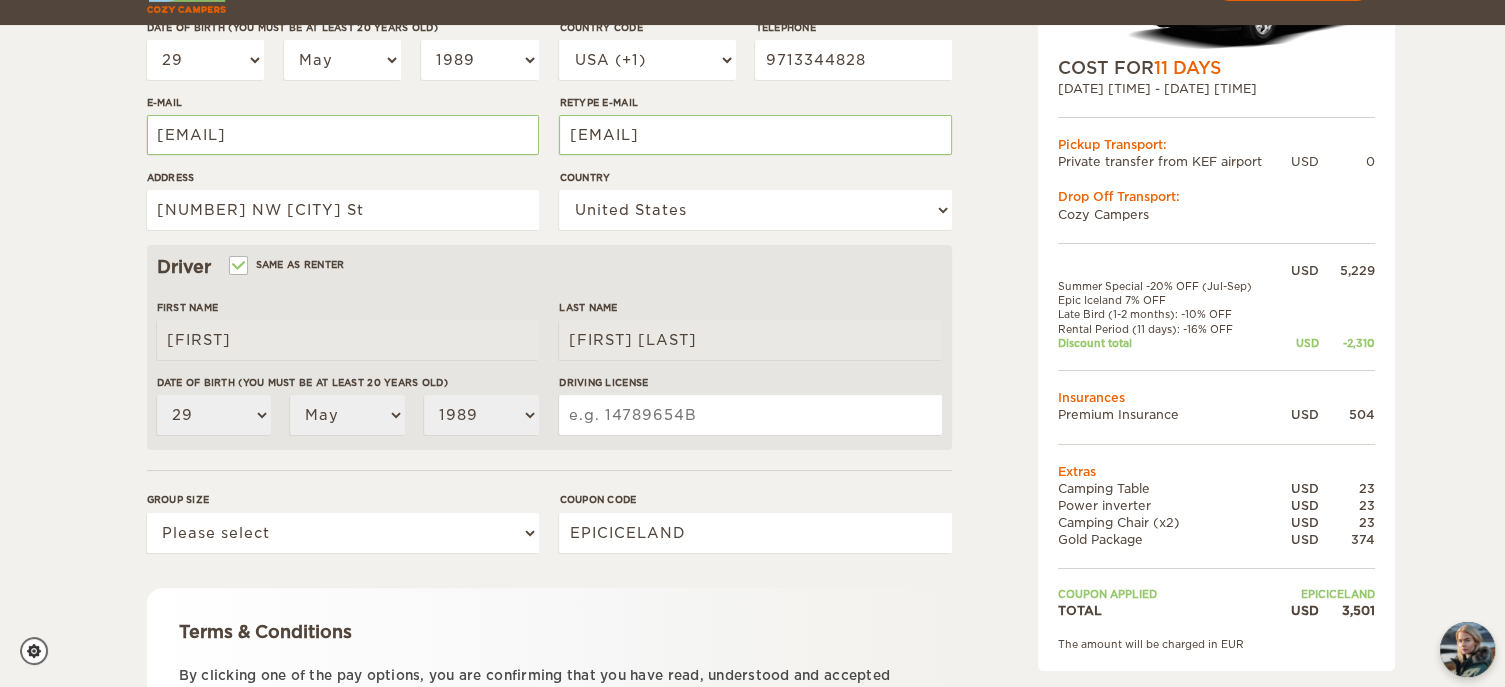 scroll, scrollTop: 440, scrollLeft: 0, axis: vertical 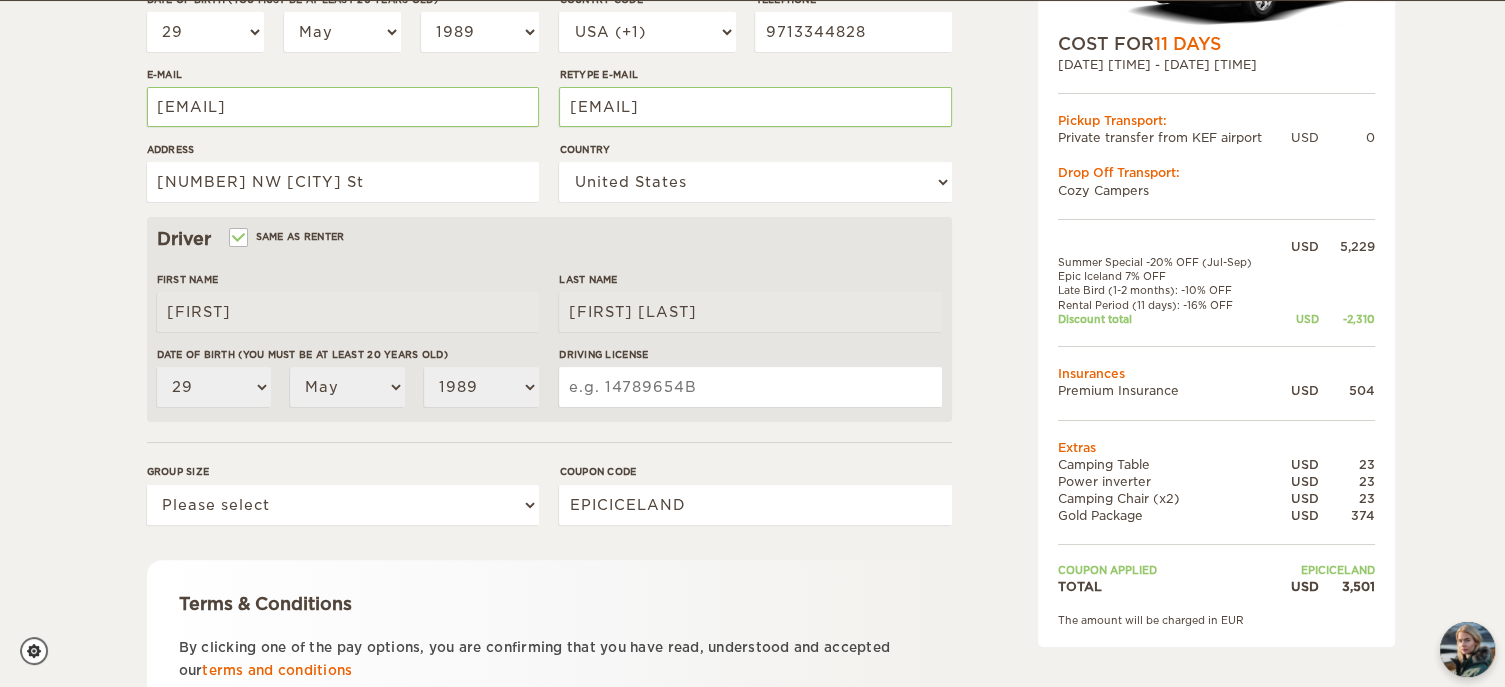 click on "Driving License" at bounding box center (750, 387) 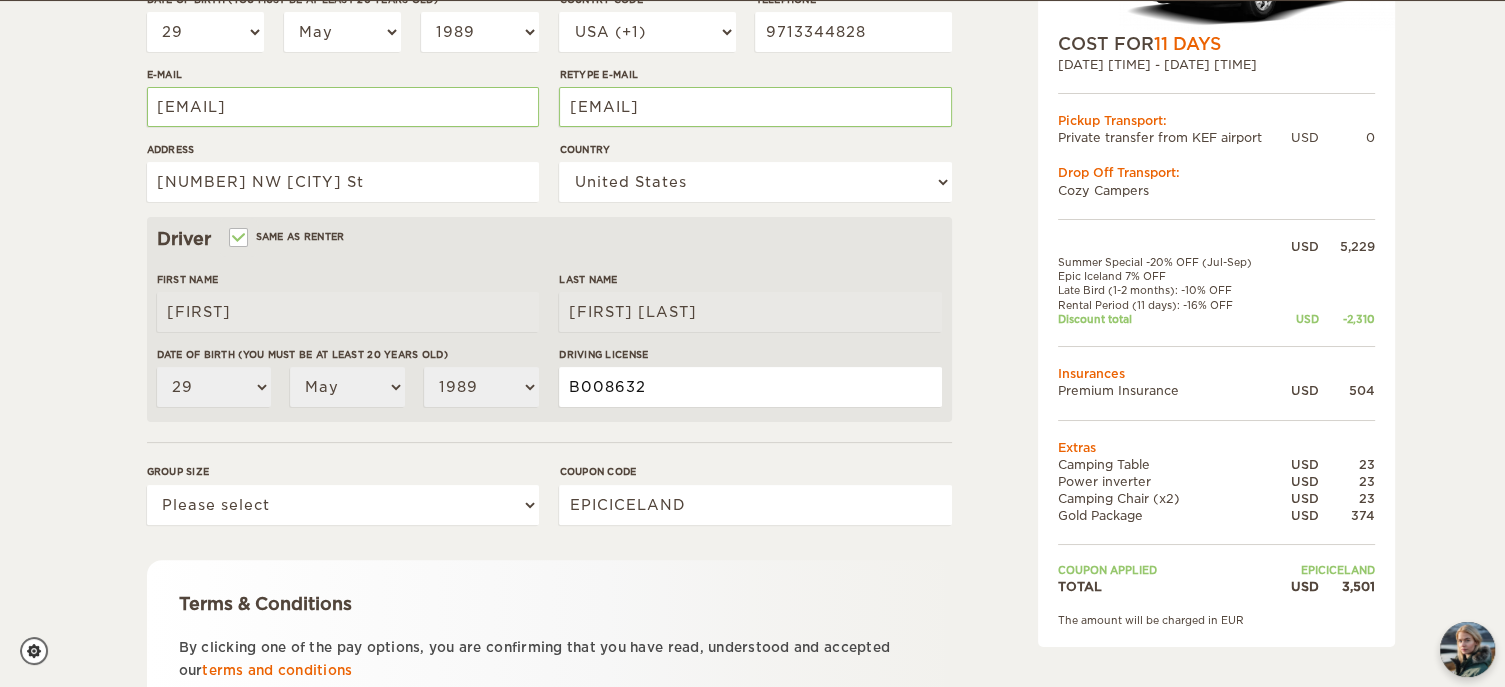 type on "B008632" 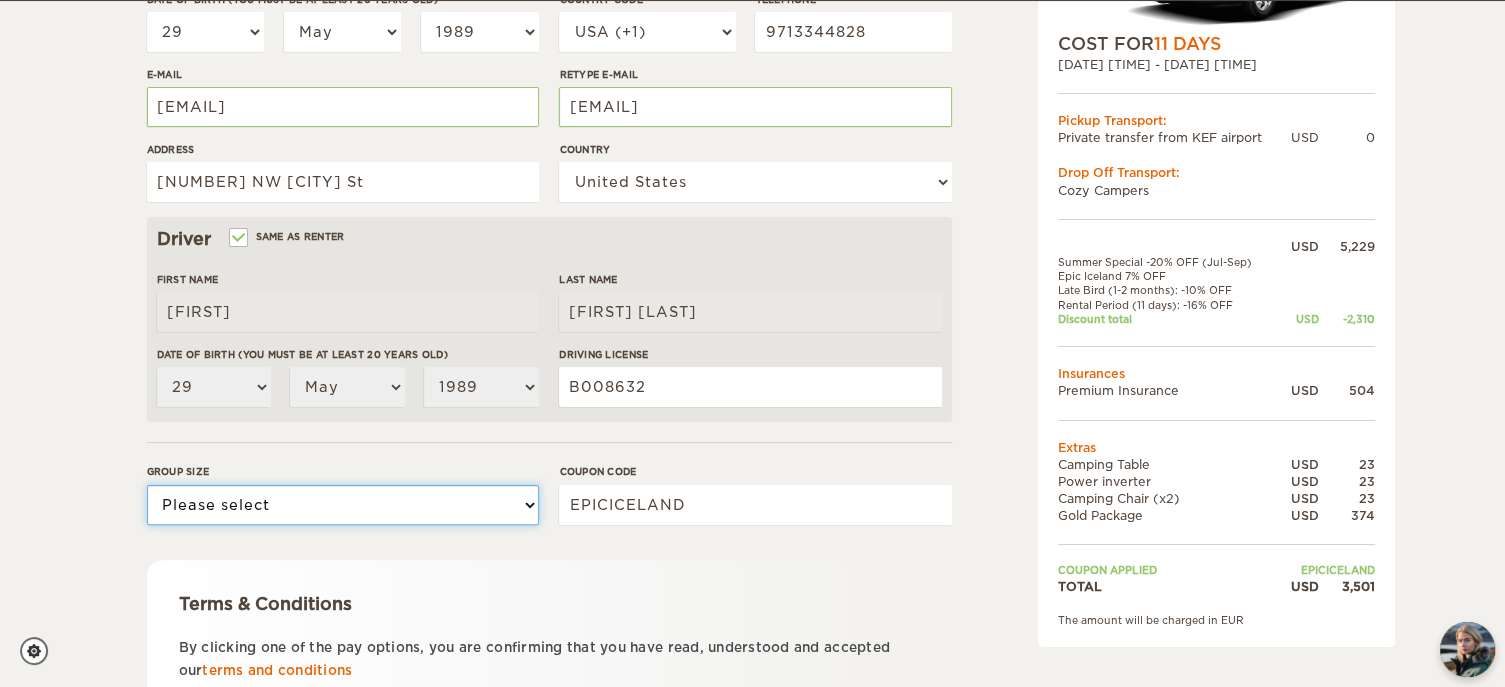 click on "Please select
1 2" at bounding box center (343, 505) 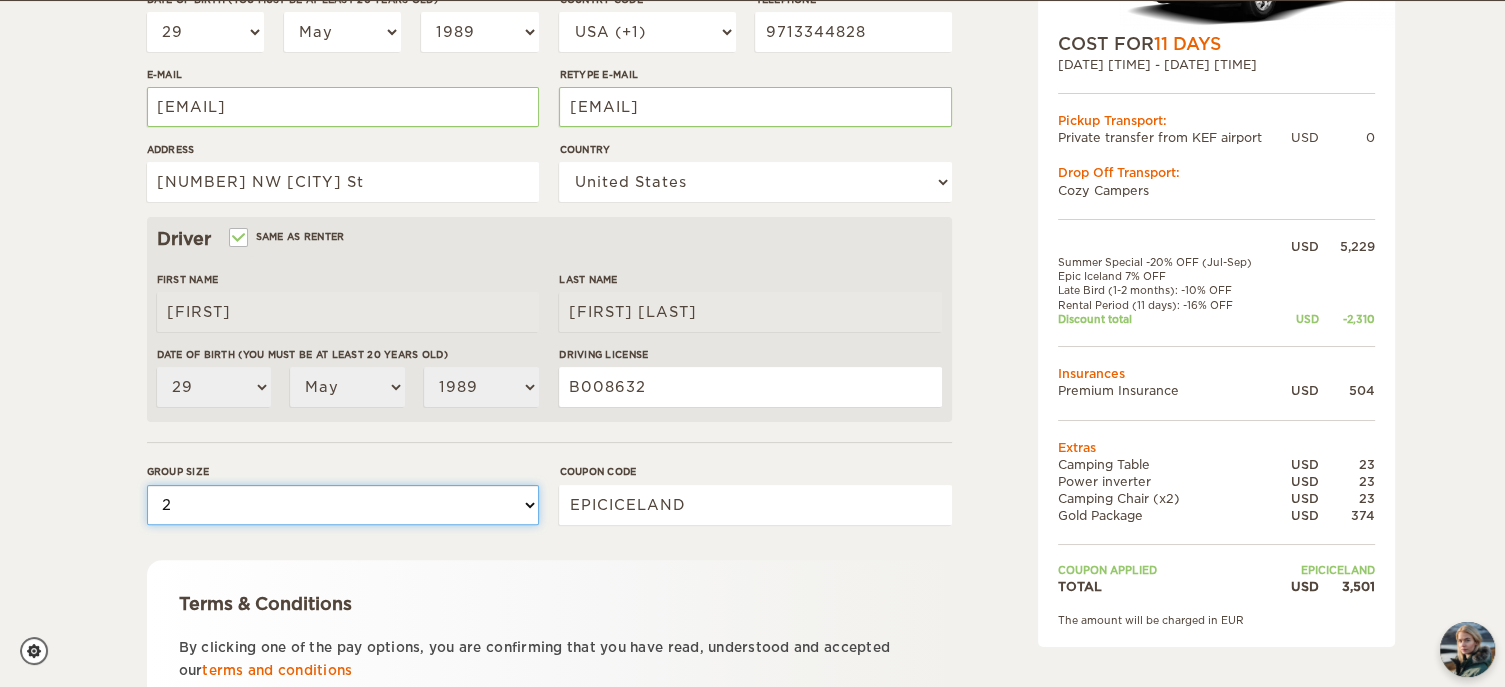 click on "Please select
1 2" at bounding box center [343, 505] 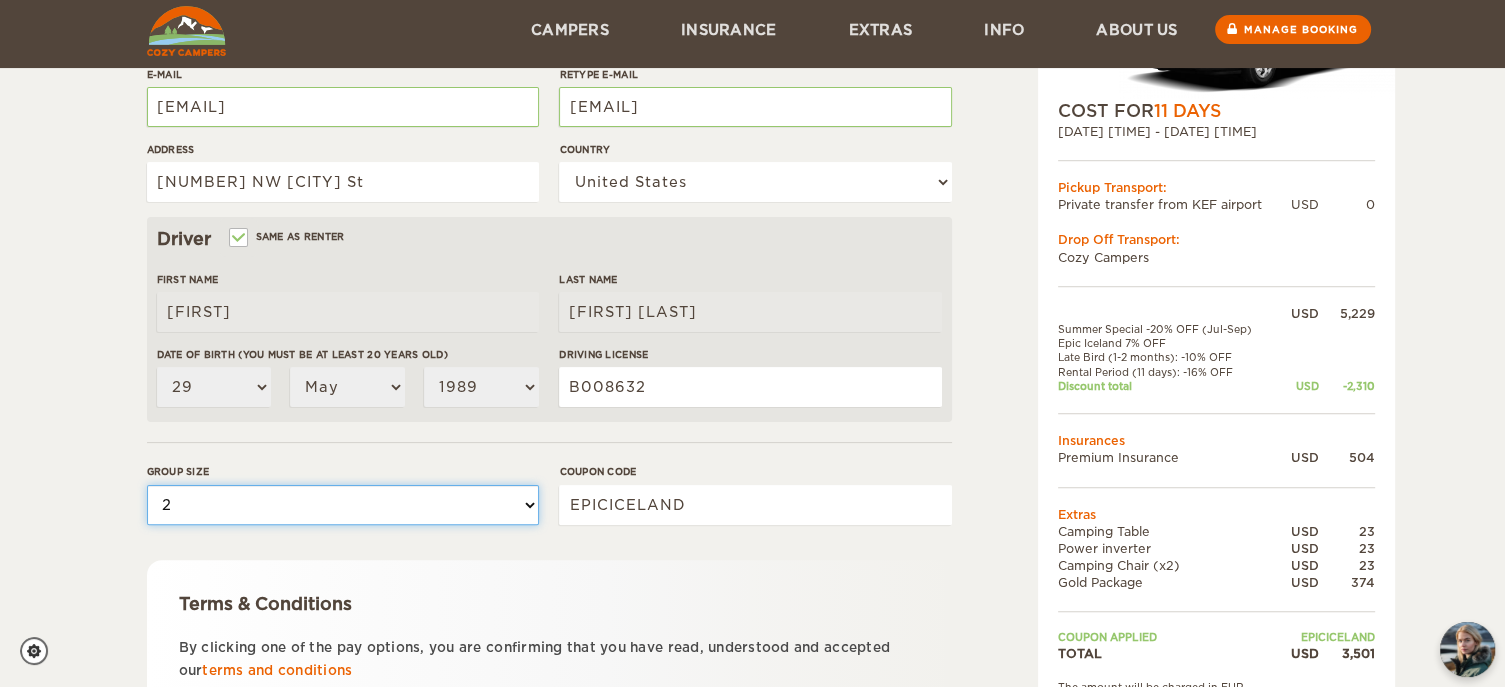 scroll, scrollTop: 612, scrollLeft: 0, axis: vertical 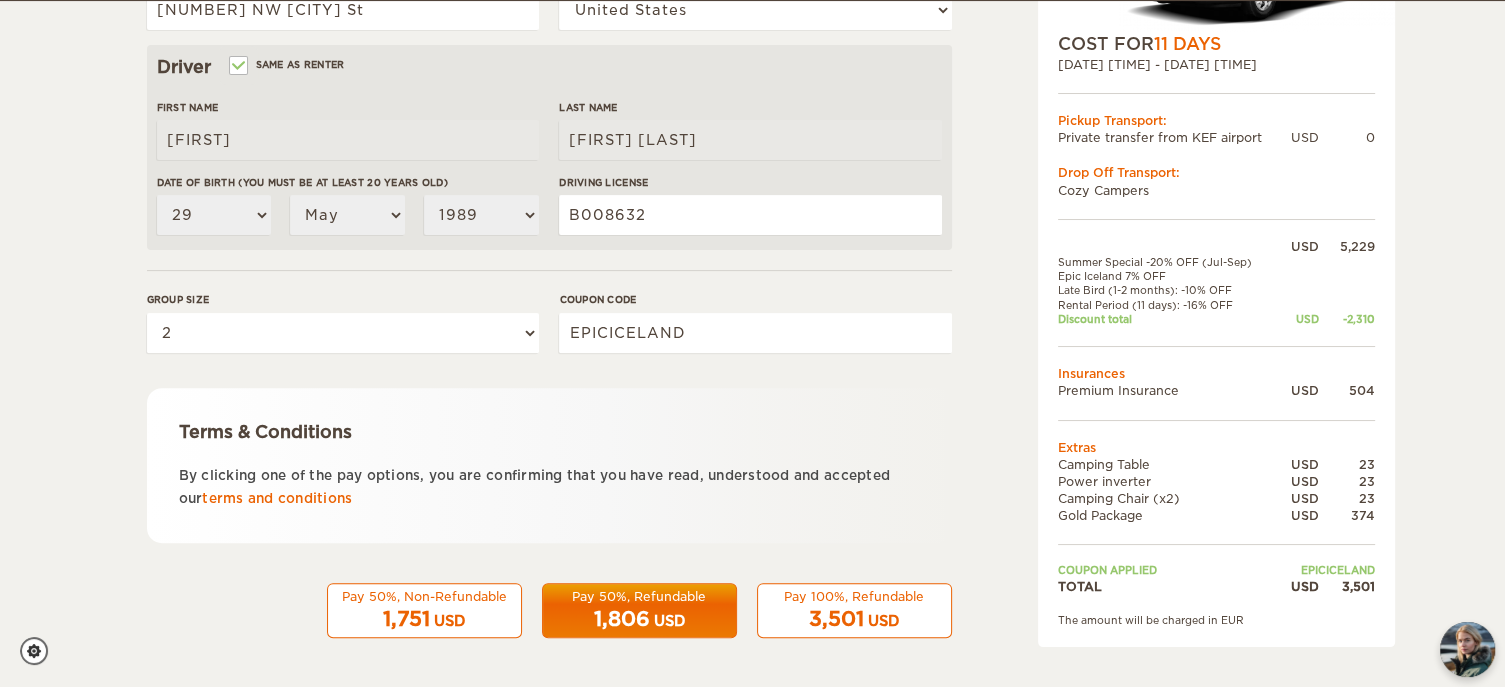 click on "3,501
USD" at bounding box center [424, 619] 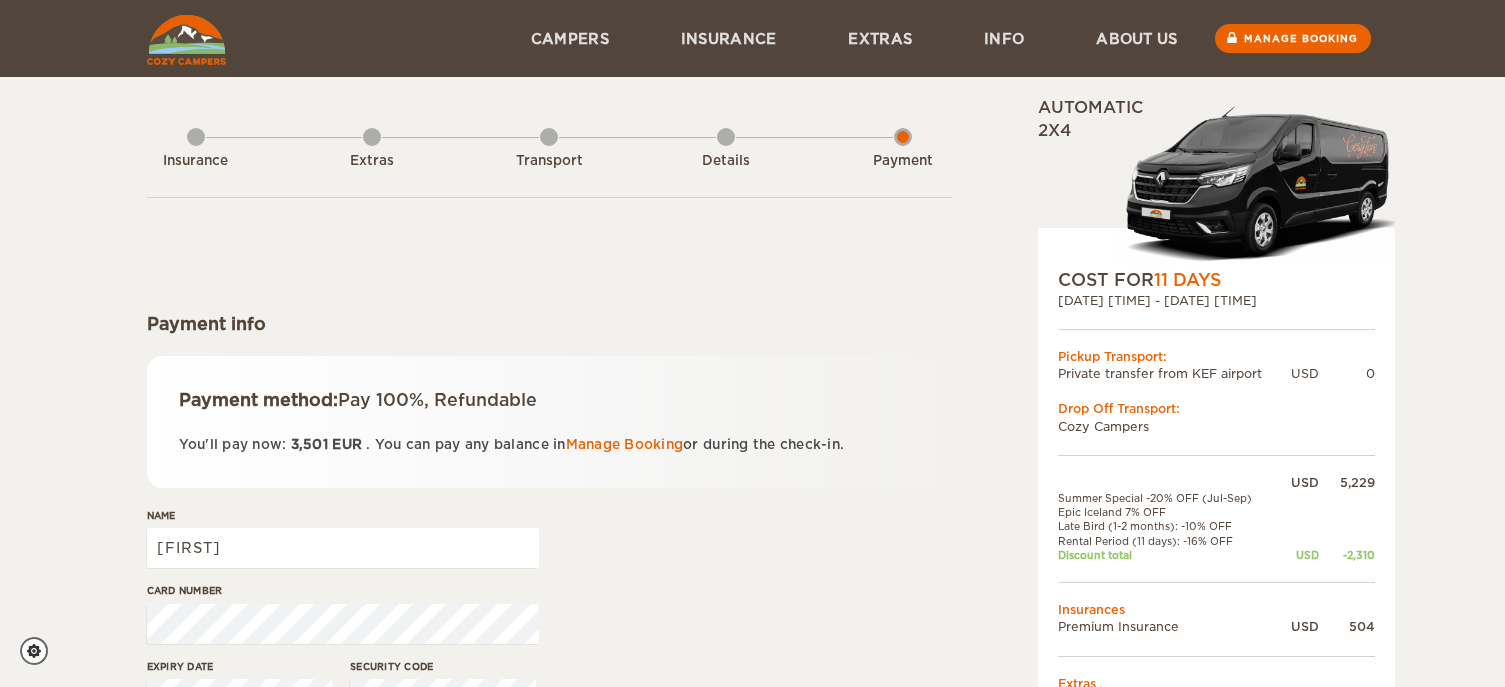 scroll, scrollTop: 0, scrollLeft: 0, axis: both 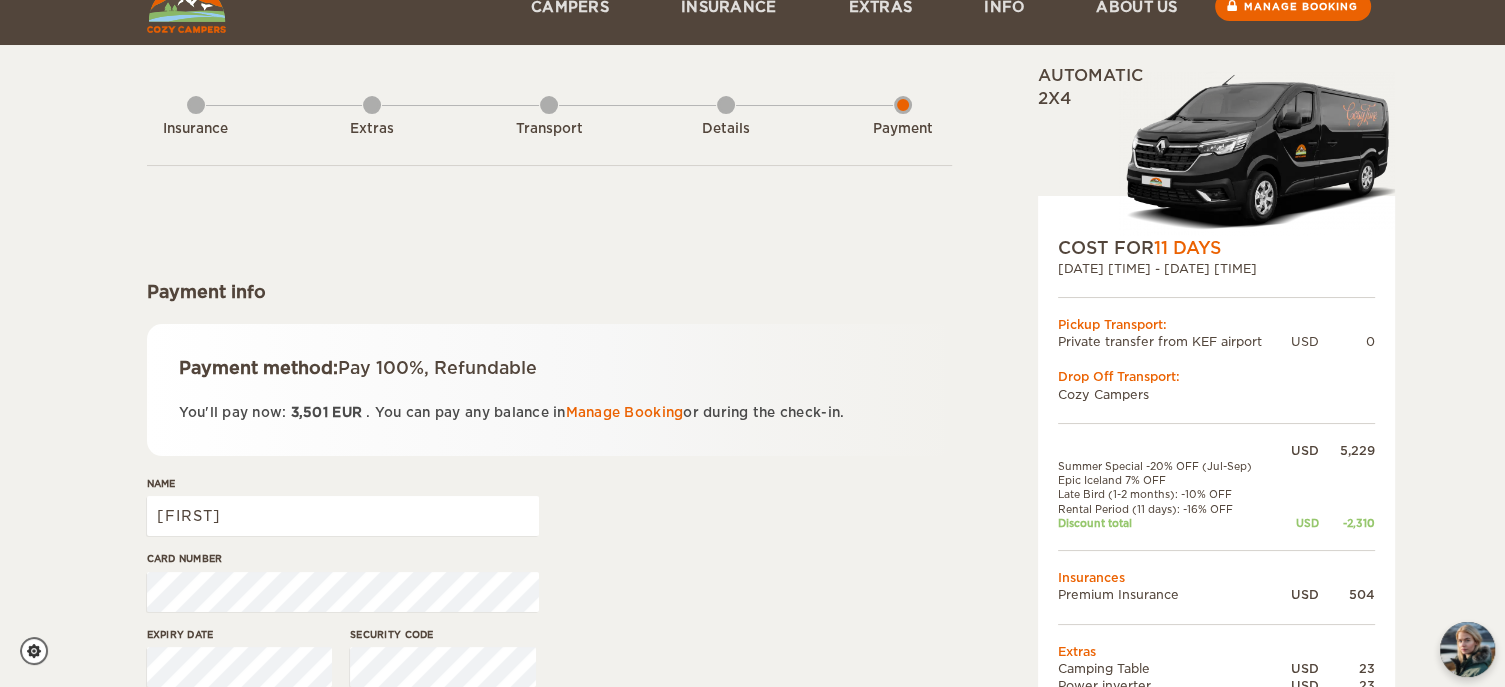 click on "Details" at bounding box center (726, 125) 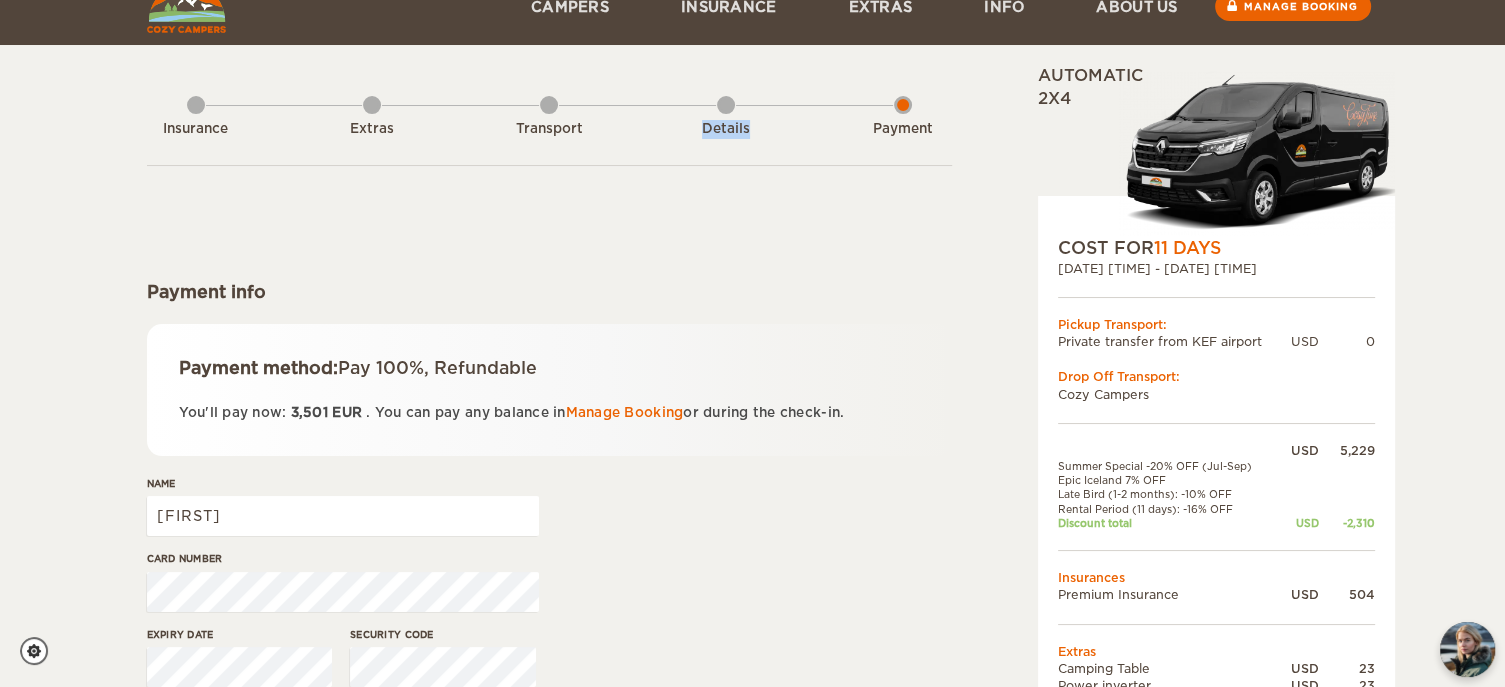 click on "Details" at bounding box center (726, 125) 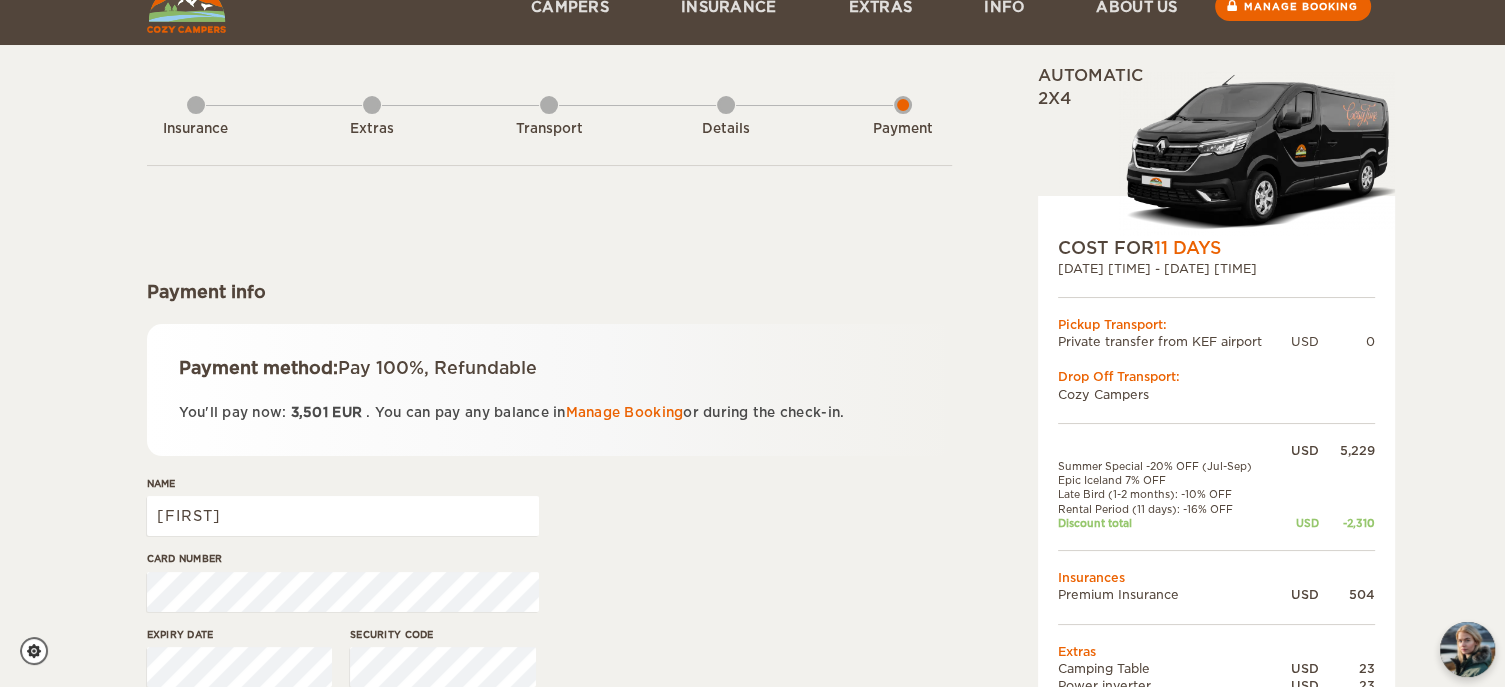 click on "Payment info
Payment method:  Pay 100%, Refundable
You'll pay now:
3,501
EUR 				 . You can pay any balance in  Manage Booking  or during the check-in.
Name
Pedro
Card number
Expiry date
Security code
Confirm payment" at bounding box center [549, 485] 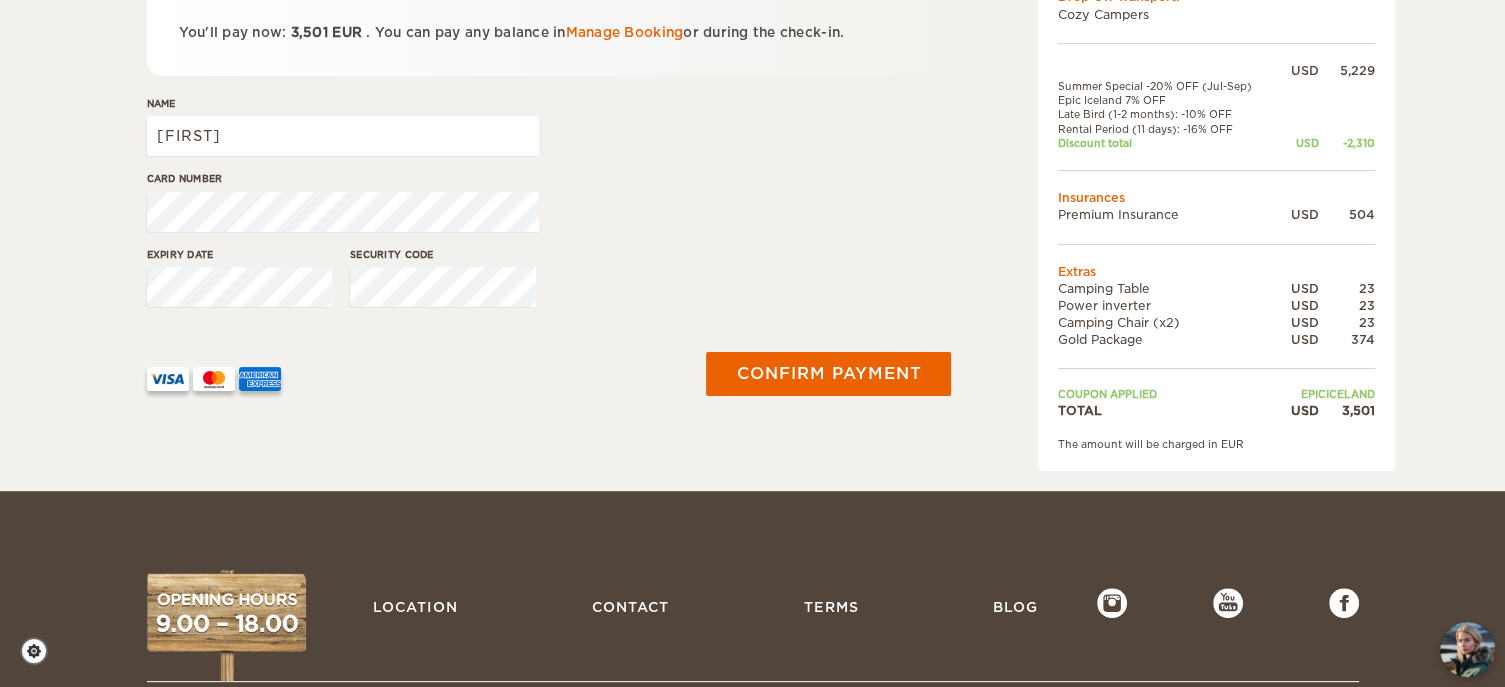 scroll, scrollTop: 416, scrollLeft: 0, axis: vertical 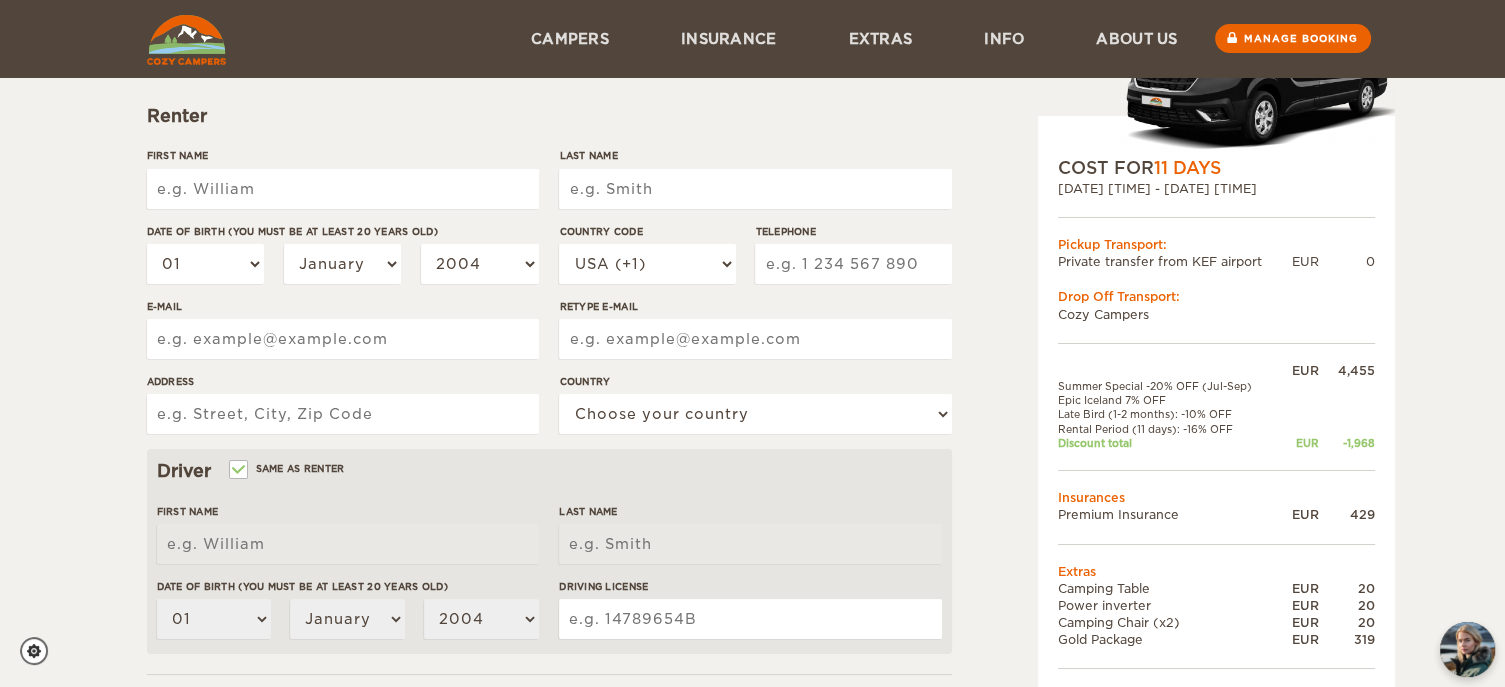 click on "First Name" at bounding box center (343, 189) 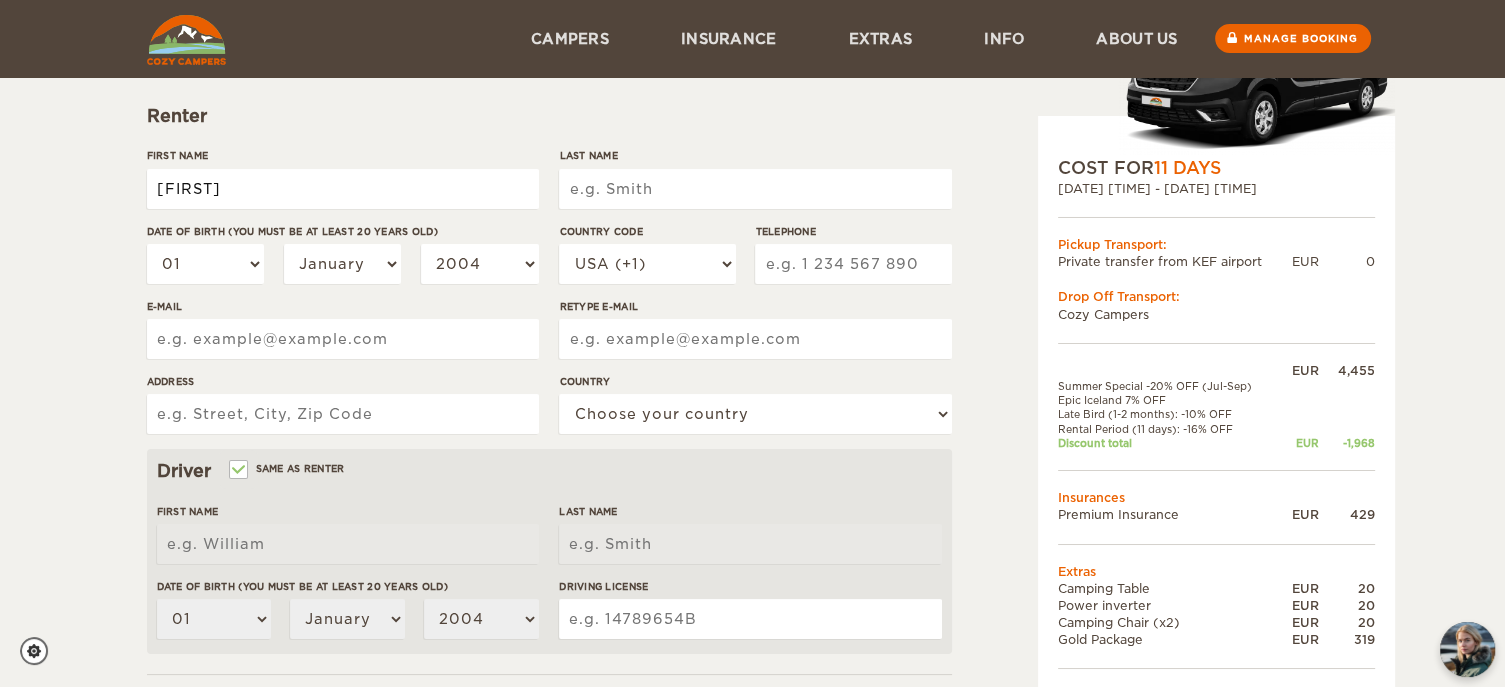 type on "[FIRST]" 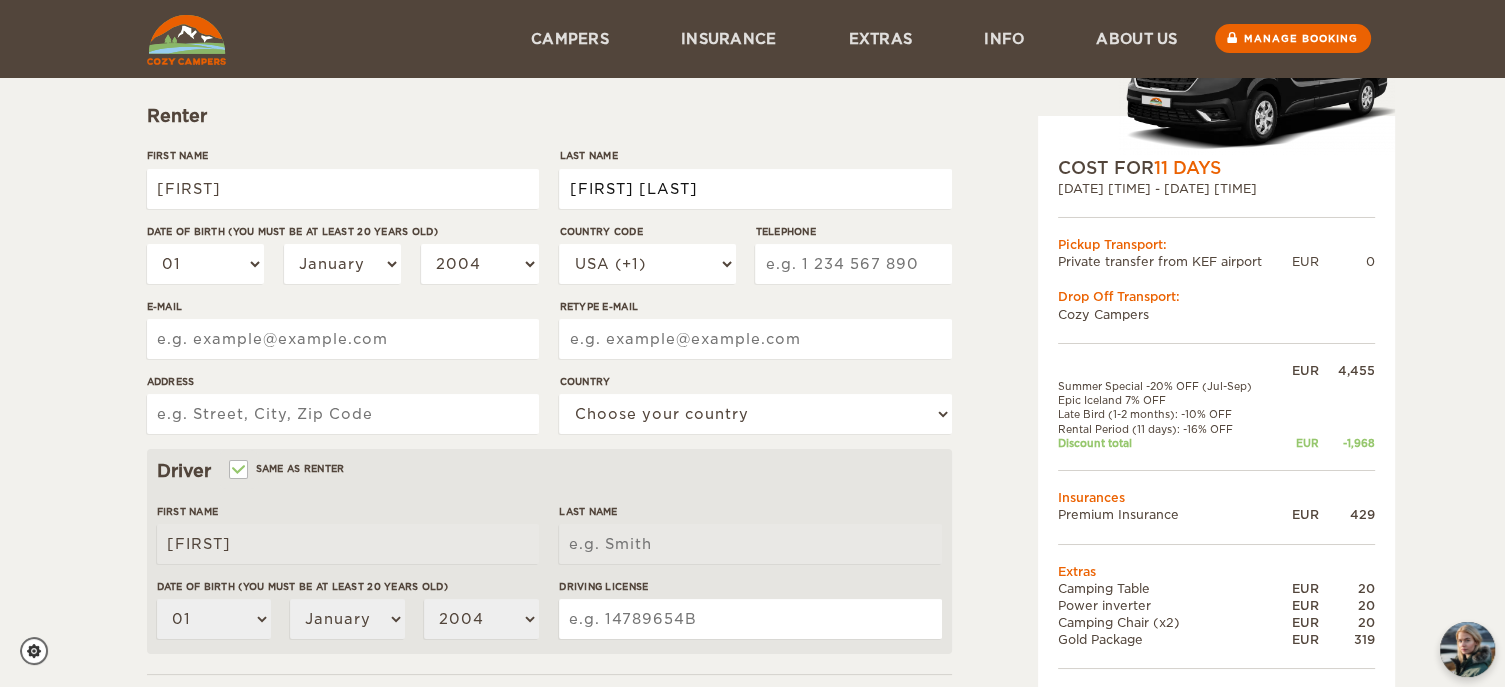 type on "[FIRST] [LAST]" 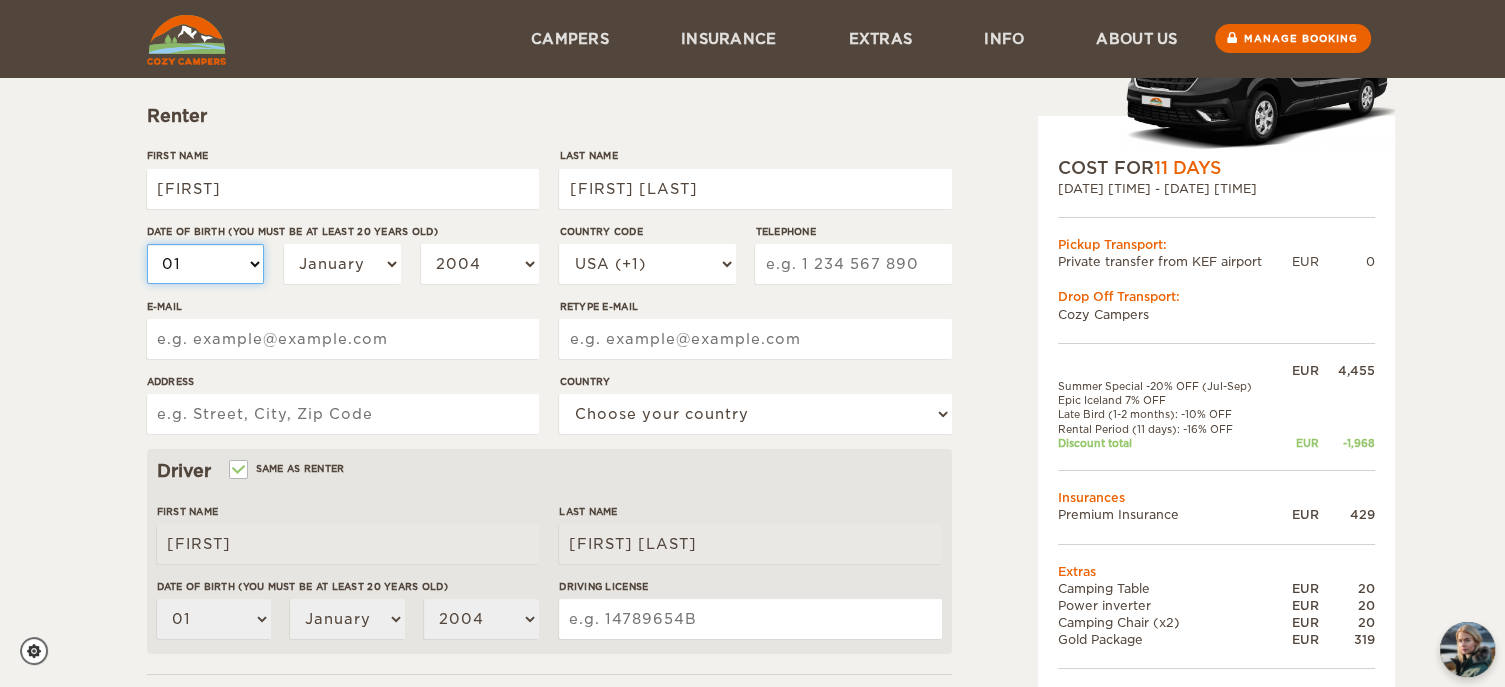 click on "01
02
03
04
05
06
07
08
09
10
11
12
13
14
15
16
17
18
19
20
21
22
23
24
25
26
27
28
29
30
31" at bounding box center (206, 264) 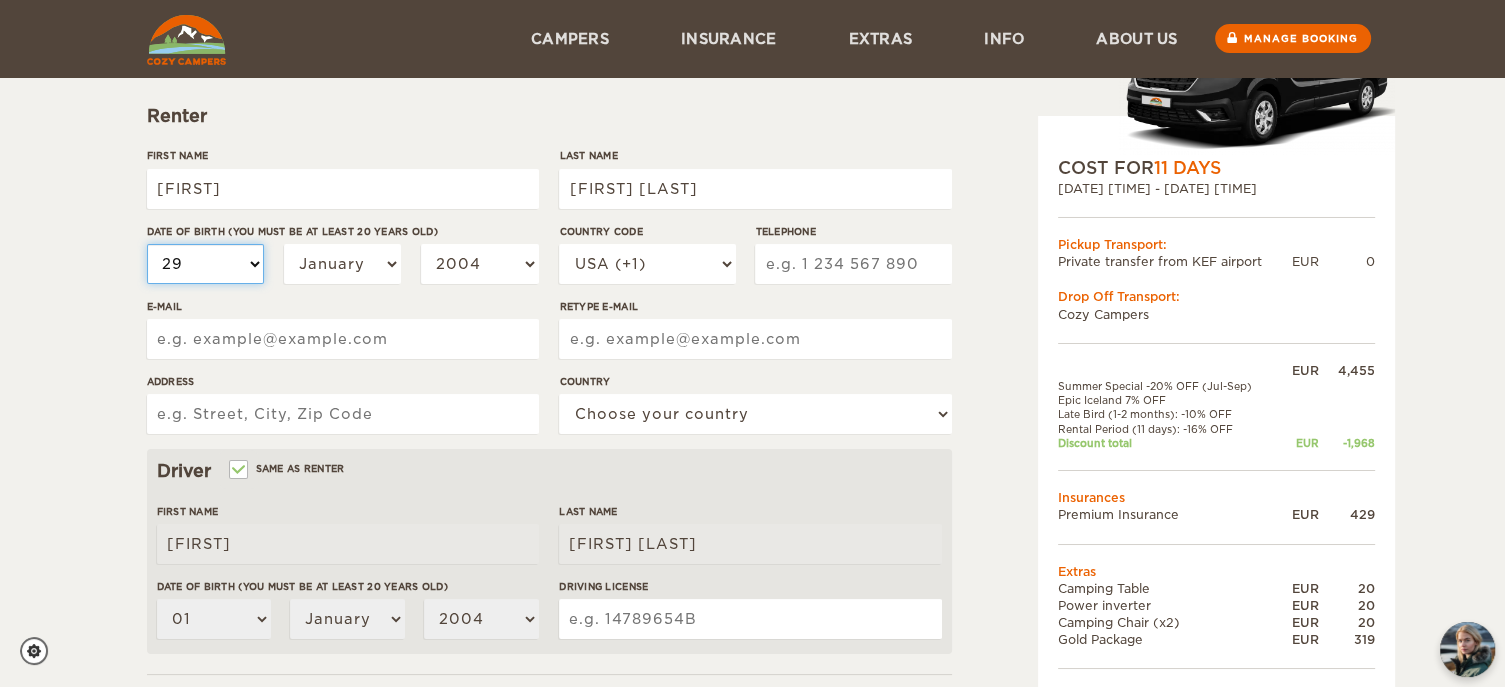 click on "01
02
03
04
05
06
07
08
09
10
11
12
13
14
15
16
17
18
19
20
21
22
23
24
25
26
27
28
29
30
31" at bounding box center (206, 264) 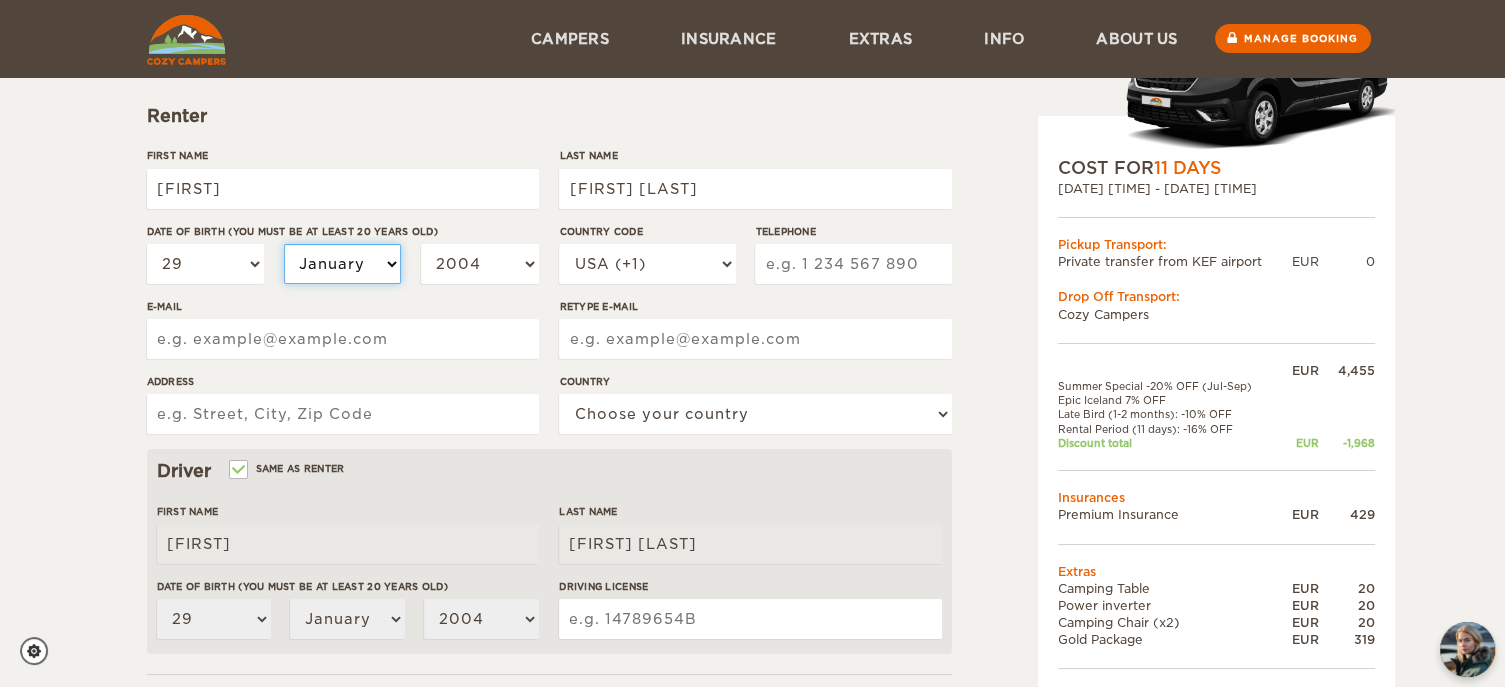 click on "January
February
March
April
May
June
July
August
September
October
November
December" at bounding box center [343, 264] 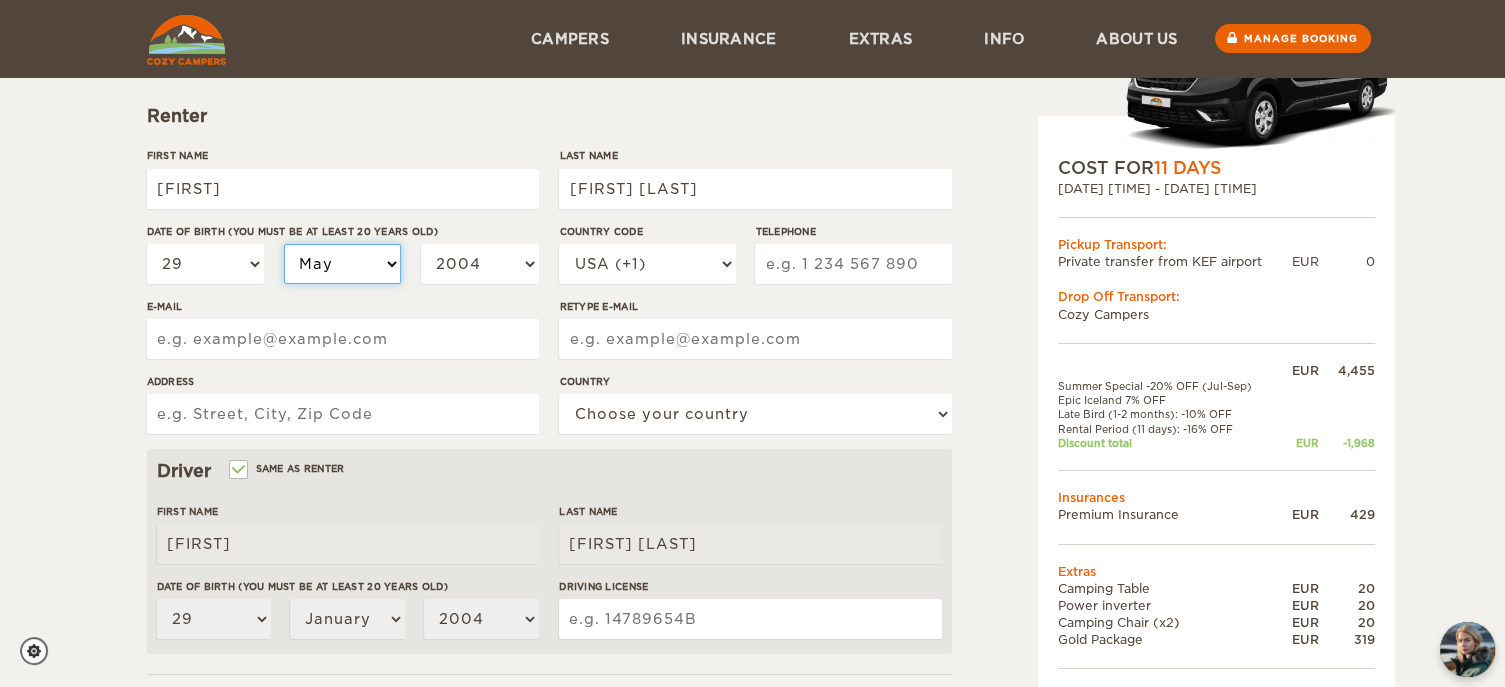 click on "January
February
March
April
May
June
July
August
September
October
November
December" at bounding box center (343, 264) 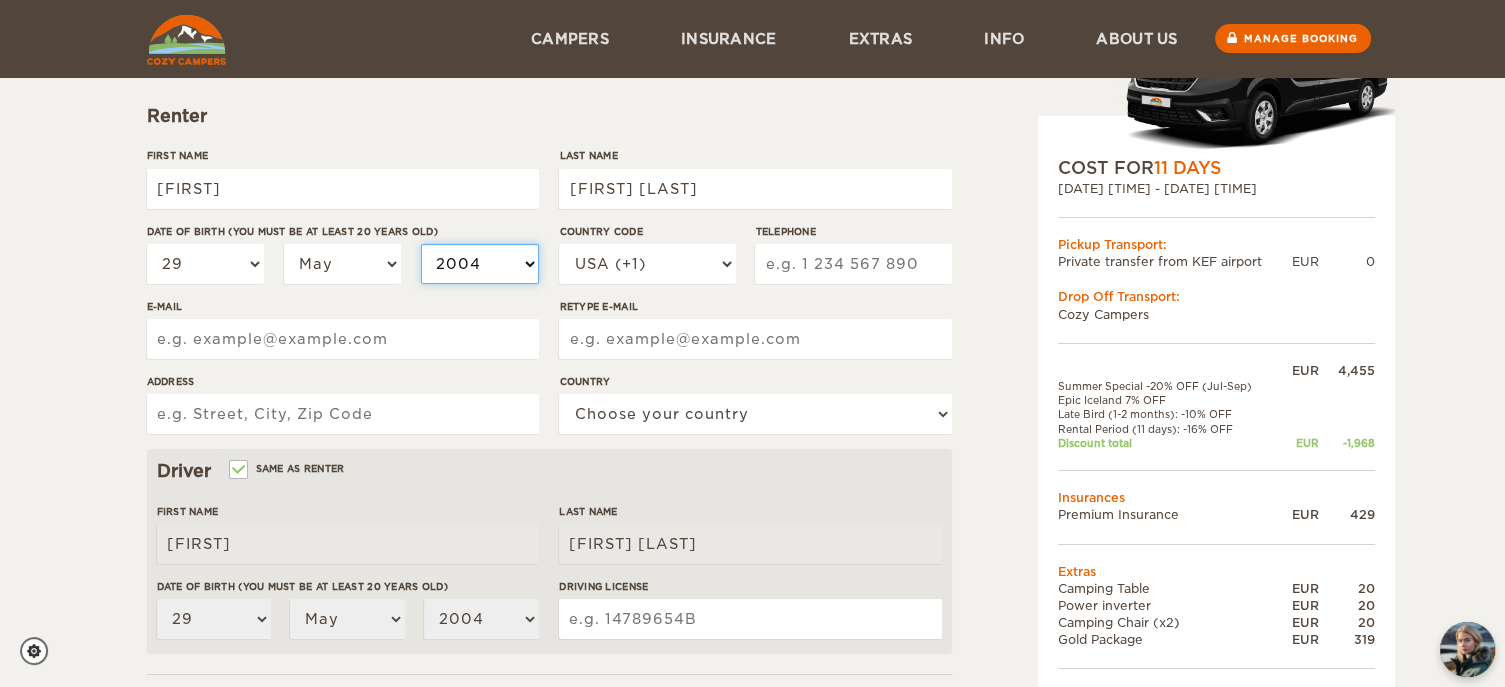 click on "2004 2003 2002 2001 2000 1999 1998 1997 1996 1995 1994 1993 1992 1991 1990 1989 1988 1987 1986 1985 1984 1983 1982 1981 1980 1979 1978 1977 1976 1975 1974 1973 1972 1971 1970 1969 1968 1967 1966 1965 1964 1963 1962 1961 1960 1959 1958 1957 1956 1955 1954 1953 1952 1951 1950 1949 1948 1947 1946 1945 1944 1943 1942 1941 1940 1939 1938 1937 1936 1935 1934 1933 1932 1931 1930 1929 1928 1927 1926 1925 1924 1923 1922 1921 1920 1919 1918 1917 1916 1915 1914 1913 1912 1911 1910 1909 1908 1907 1906 1905 1904 1903 1902 1901 1900 1899 1898 1897 1896 1895 1894 1893 1892 1891 1890 1889 1888 1887 1886 1885 1884 1883 1882 1881 1880 1879 1878 1877 1876 1875" at bounding box center [480, 264] 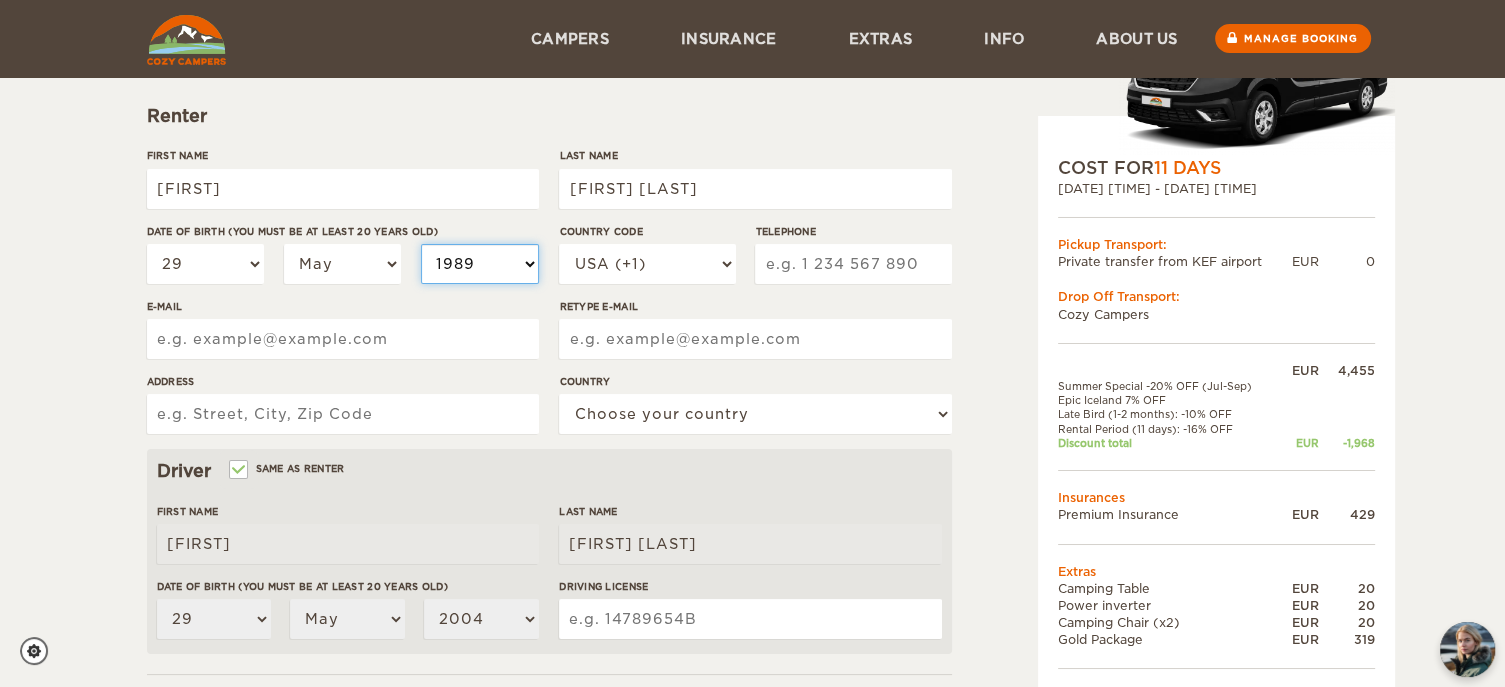 click on "2004 2003 2002 2001 2000 1999 1998 1997 1996 1995 1994 1993 1992 1991 1990 1989 1988 1987 1986 1985 1984 1983 1982 1981 1980 1979 1978 1977 1976 1975 1974 1973 1972 1971 1970 1969 1968 1967 1966 1965 1964 1963 1962 1961 1960 1959 1958 1957 1956 1955 1954 1953 1952 1951 1950 1949 1948 1947 1946 1945 1944 1943 1942 1941 1940 1939 1938 1937 1936 1935 1934 1933 1932 1931 1930 1929 1928 1927 1926 1925 1924 1923 1922 1921 1920 1919 1918 1917 1916 1915 1914 1913 1912 1911 1910 1909 1908 1907 1906 1905 1904 1903 1902 1901 1900 1899 1898 1897 1896 1895 1894 1893 1892 1891 1890 1889 1888 1887 1886 1885 1884 1883 1882 1881 1880 1879 1878 1877 1876 1875" at bounding box center (480, 264) 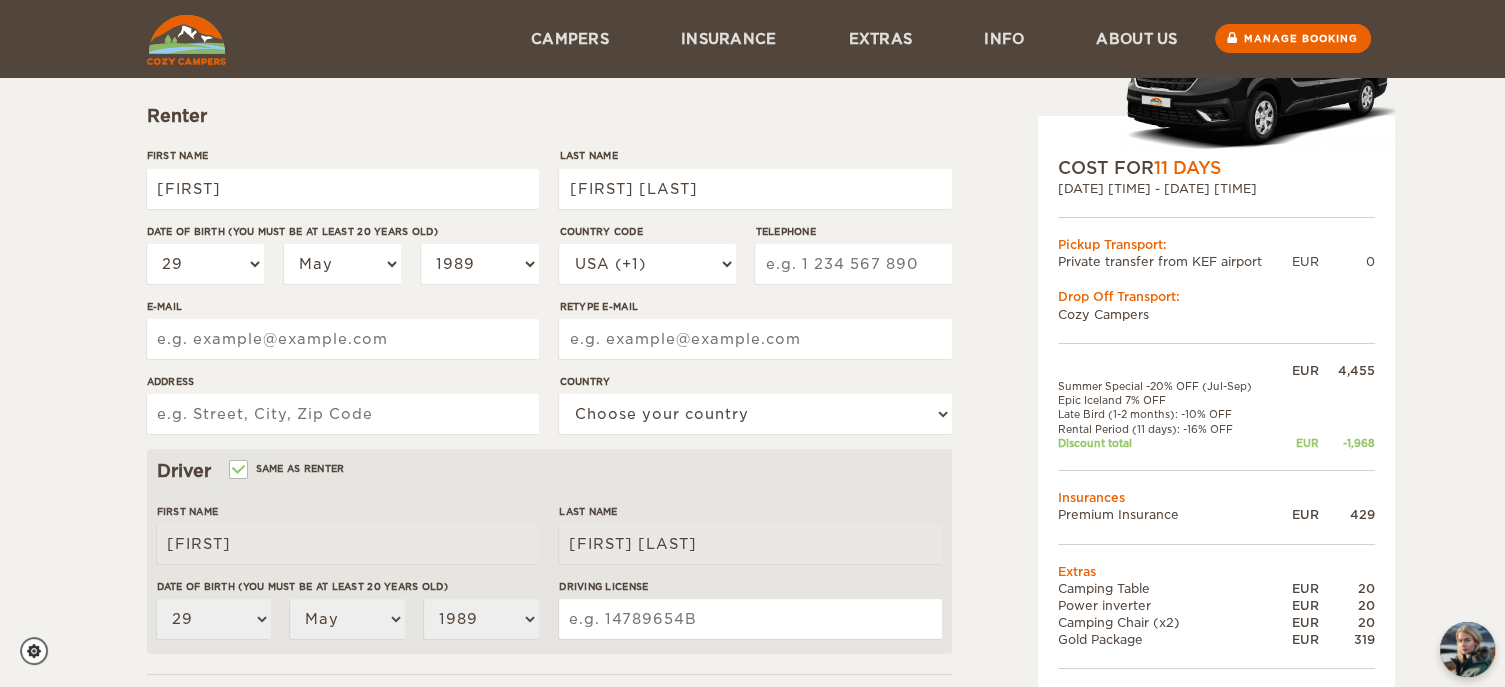 click on "Telephone" at bounding box center [853, 261] 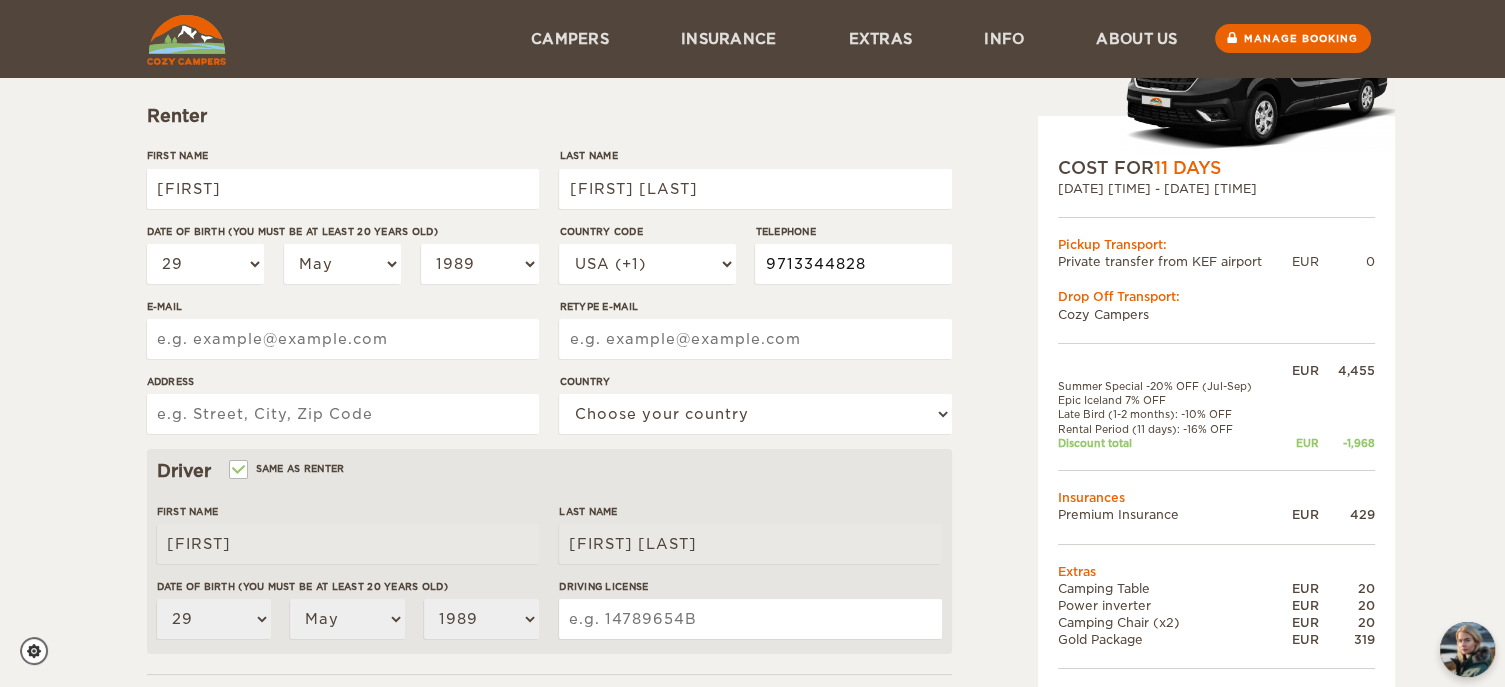 type on "9713344828" 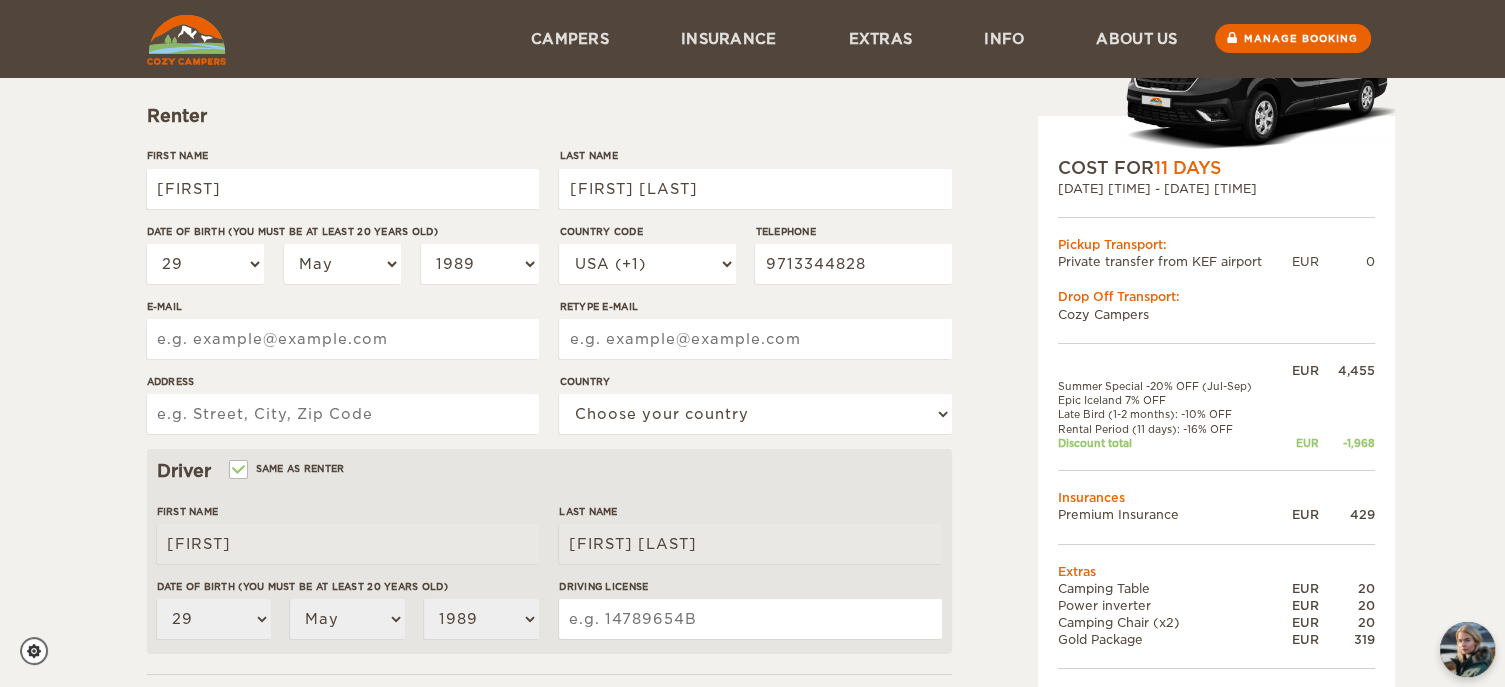 click on "E-mail" at bounding box center (343, 339) 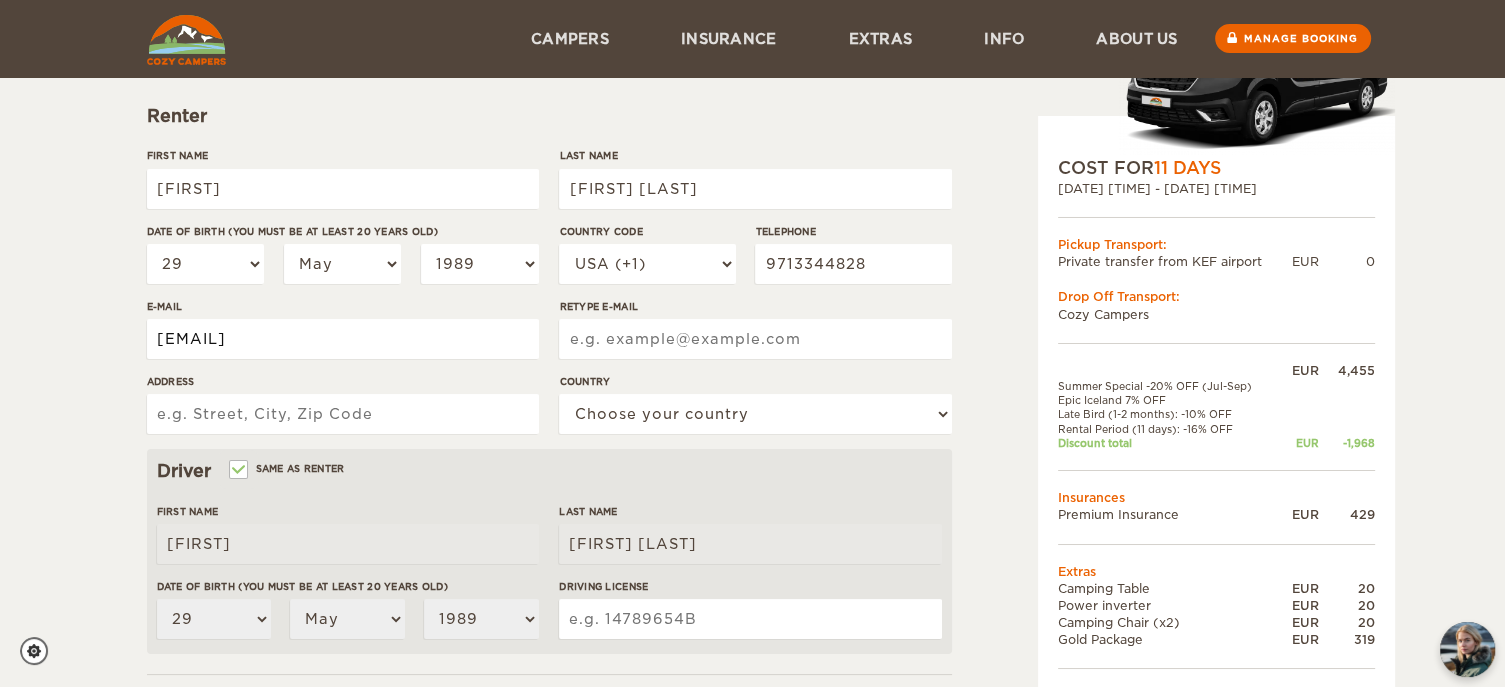 type on "pedrosv.usa@gmail.com" 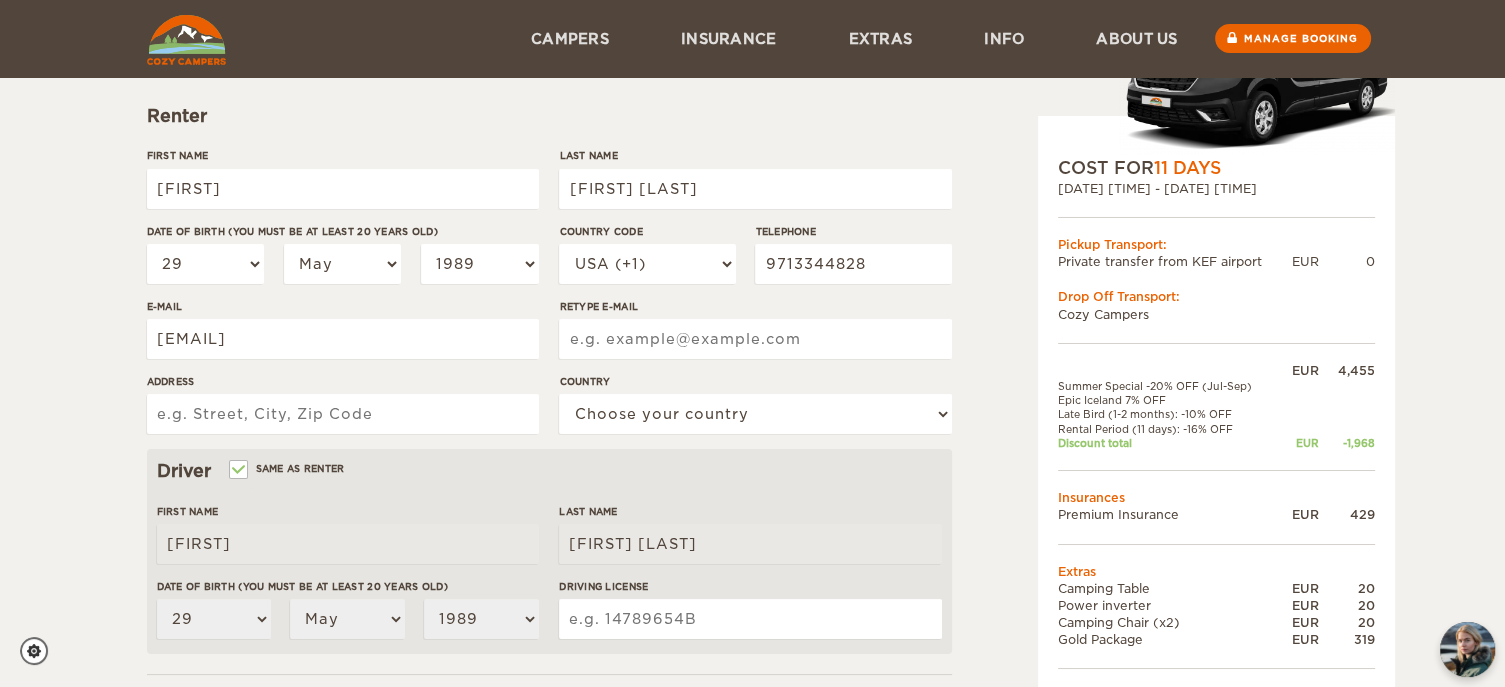 drag, startPoint x: 626, startPoint y: 371, endPoint x: 632, endPoint y: 352, distance: 19.924858 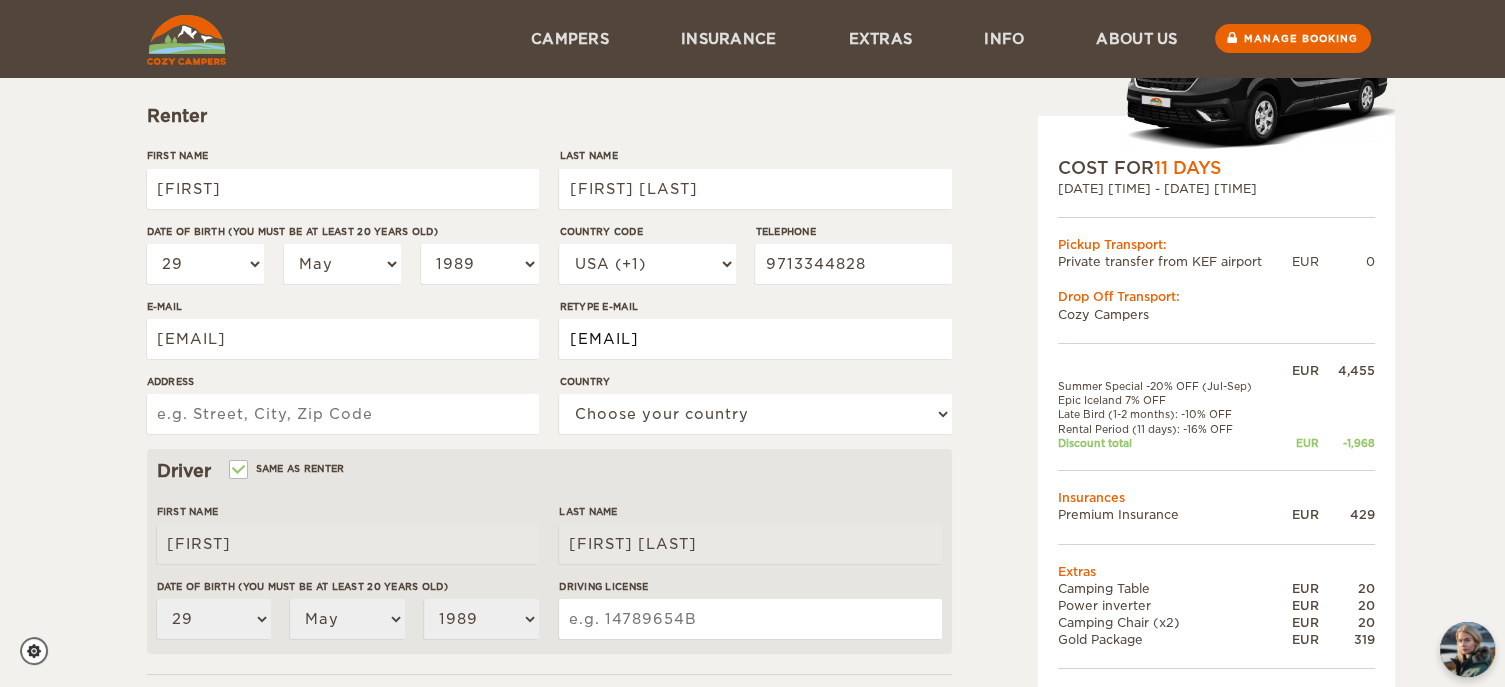 type on "pedrosv.usa@gmail.com" 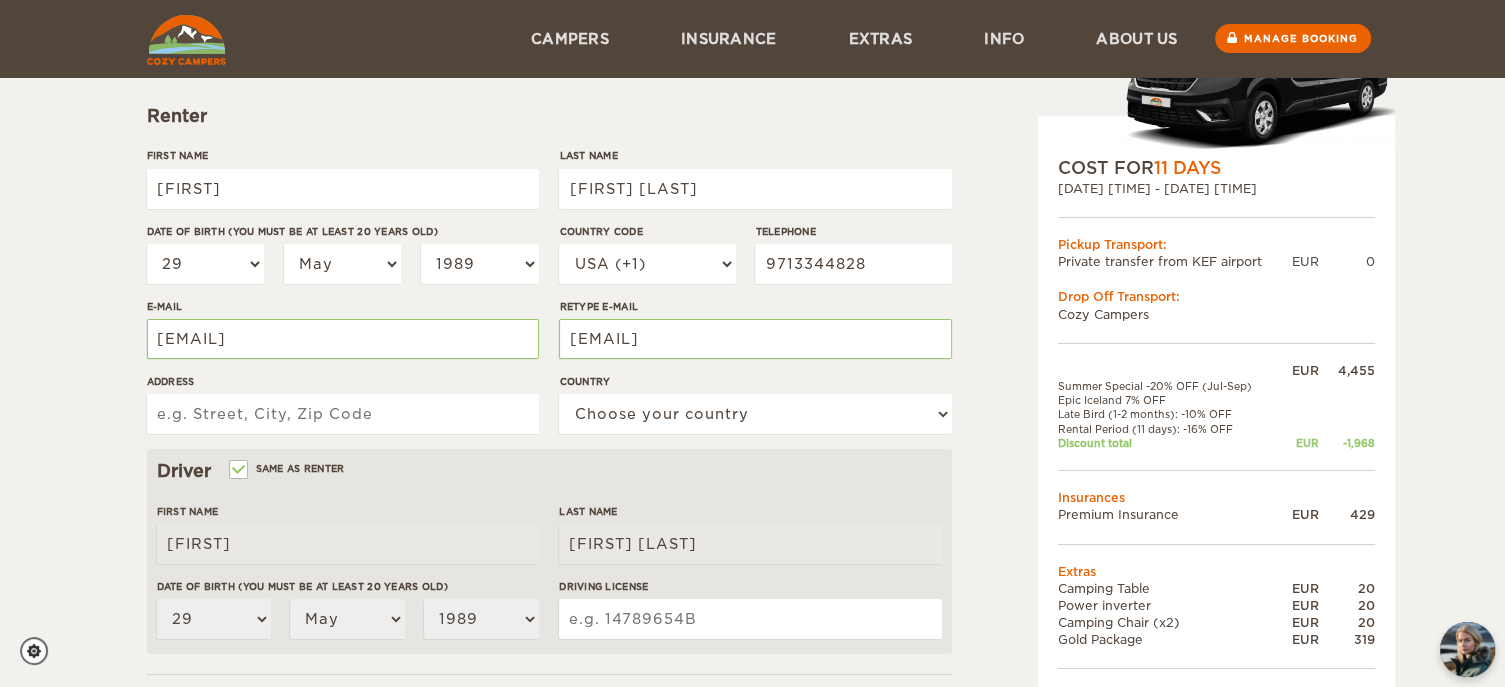 click on "Address" at bounding box center [343, 414] 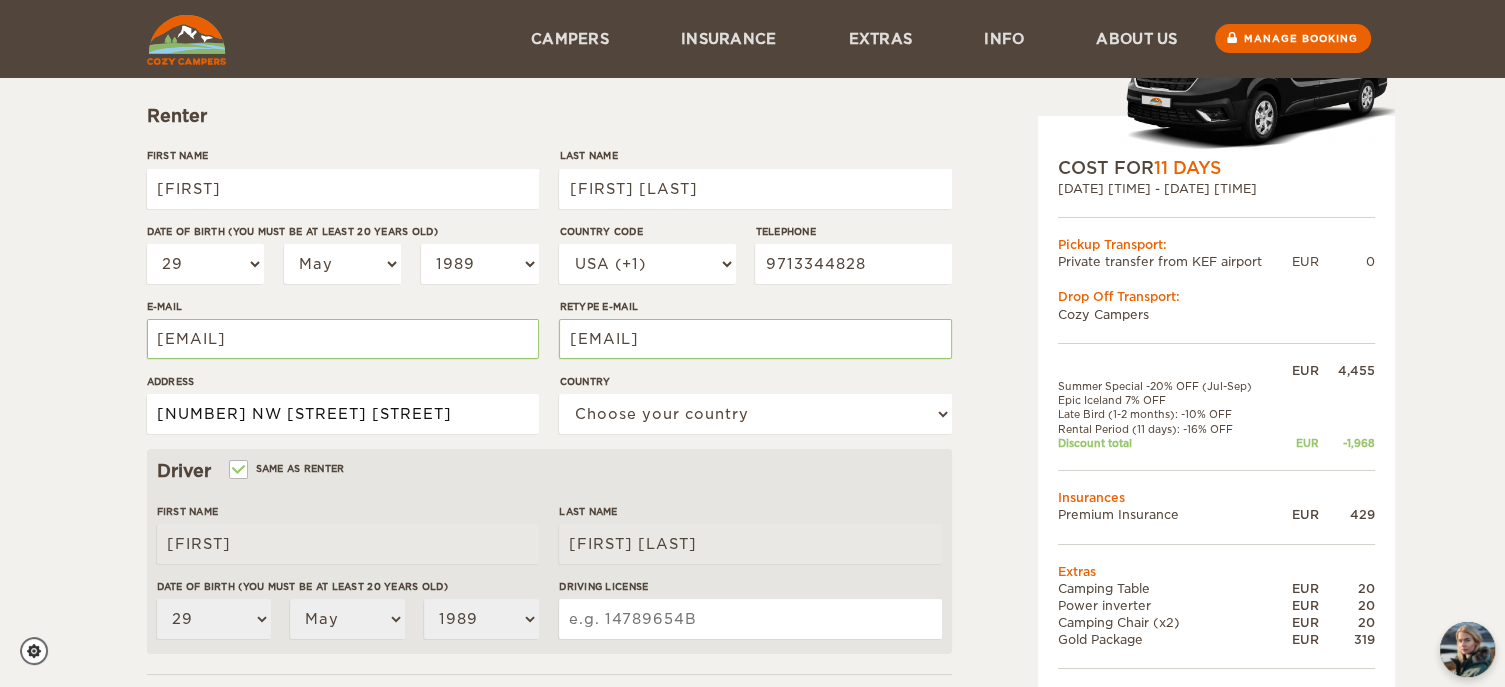 type on "2222 NW Raleigh Street" 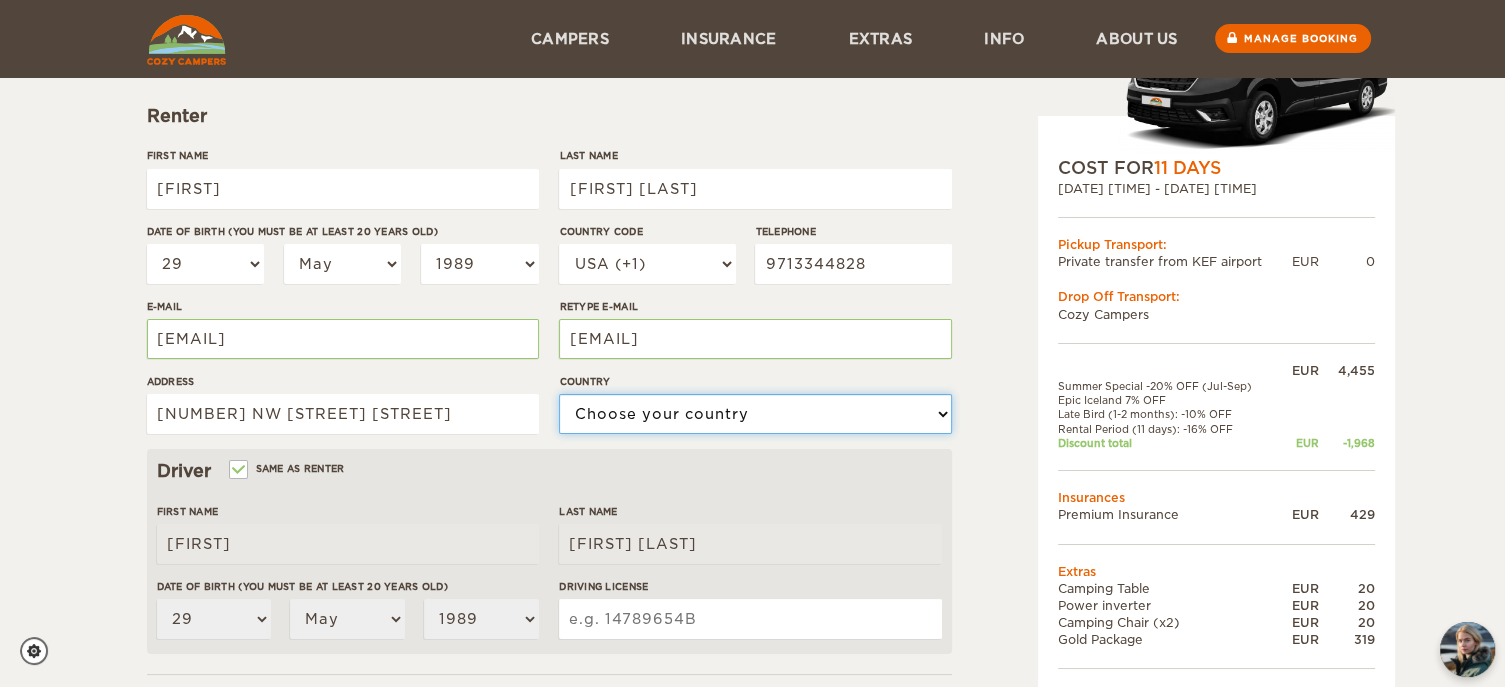 click on "Choose your country
United States
United Kingdom
Germany
Afghanistan Albania Algeria American Samoa Andorra Angola Anguilla Antarctica Antigua and Barbuda Argentina Armenia Aruba Australia Austria Azerbaijan Bahamas Bahrain Bangladesh Barbados Belarus Belgium Belize Benin Bermuda Bhutan Bolivia Bosnia and Herzegovina Botswana Brazil British Virgin Islands Brunei Bulgaria Burkina Faso Burma (Myanmar) Burundi Cambodia Cameroon Canada Cape Verde Cayman Islands Central African Republic Chad Chile China Christmas Island Cocos (Keeling) Islands Colombia Comoros Cook Islands Costa Rica Croatia Cuba Cyprus Czech Republic Democratic Republic of the Congo Denmark Djibouti Dominica Dominican Republic Ecuador Egypt El Salvador Equatorial Guinea Eritrea Estonia Ethiopia Falkland Islands Faroe Islands Fiji Finland France French Polynesia Gabon Gambia Gaza Strip Georgia Germany Ghana Gibraltar Greece Greenland Grenada Guam Guatemala Guinea Guinea-Bissau Guyana Haiti Holy See (Vatican City)" at bounding box center [755, 414] 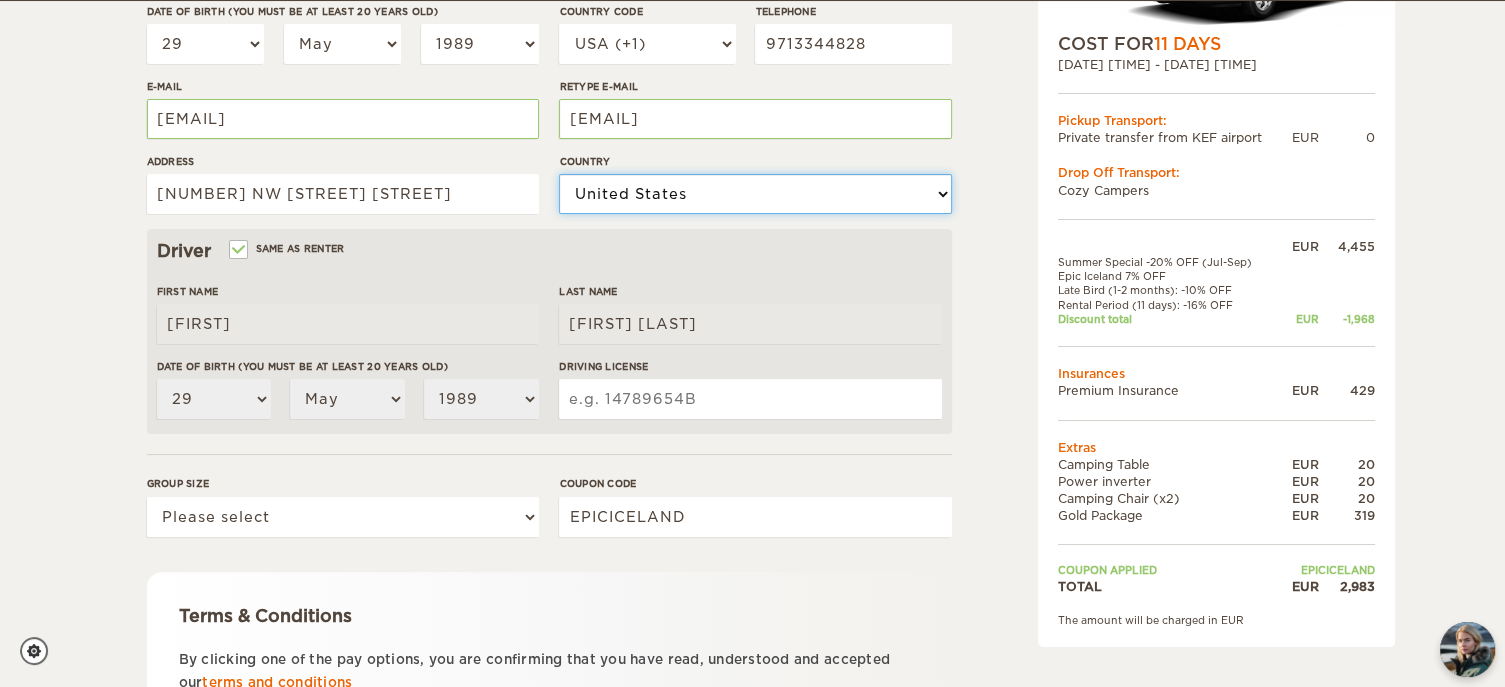 scroll, scrollTop: 428, scrollLeft: 0, axis: vertical 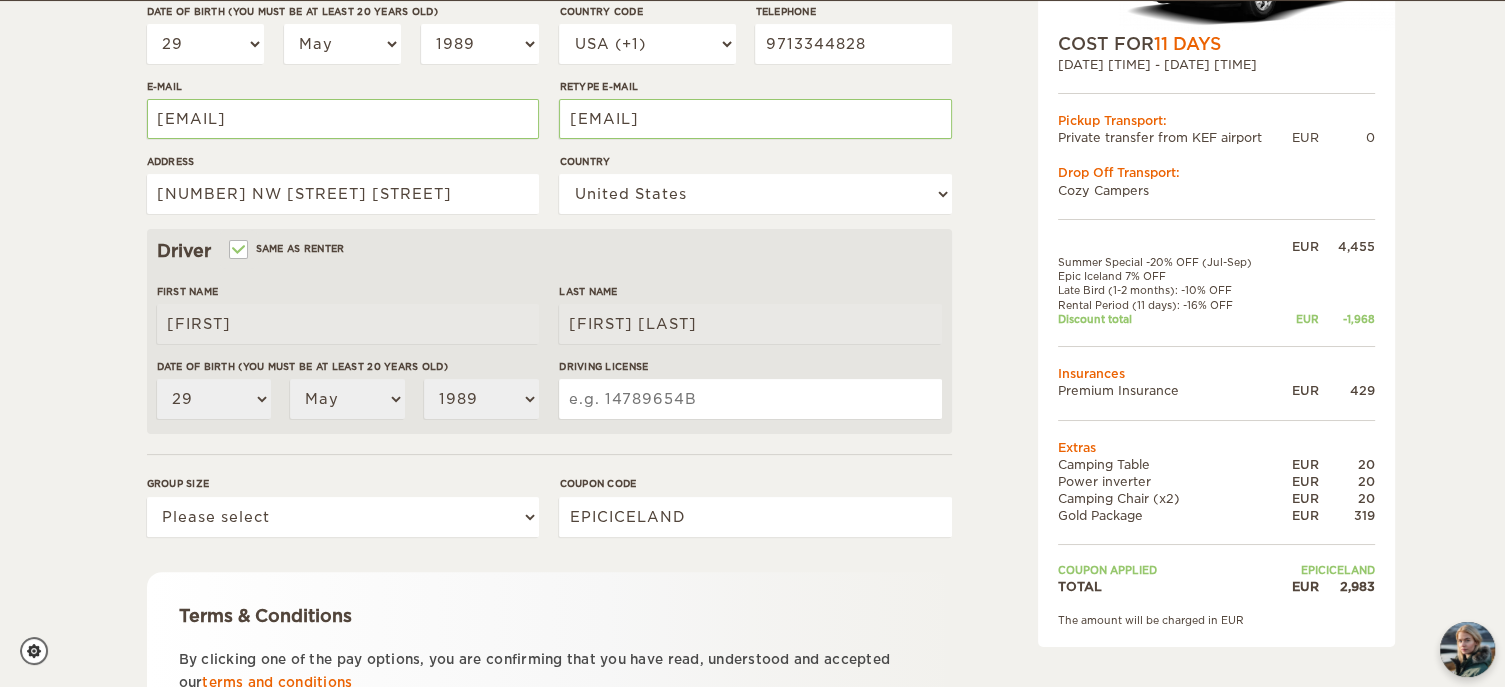 click on "Driving License" at bounding box center (750, 399) 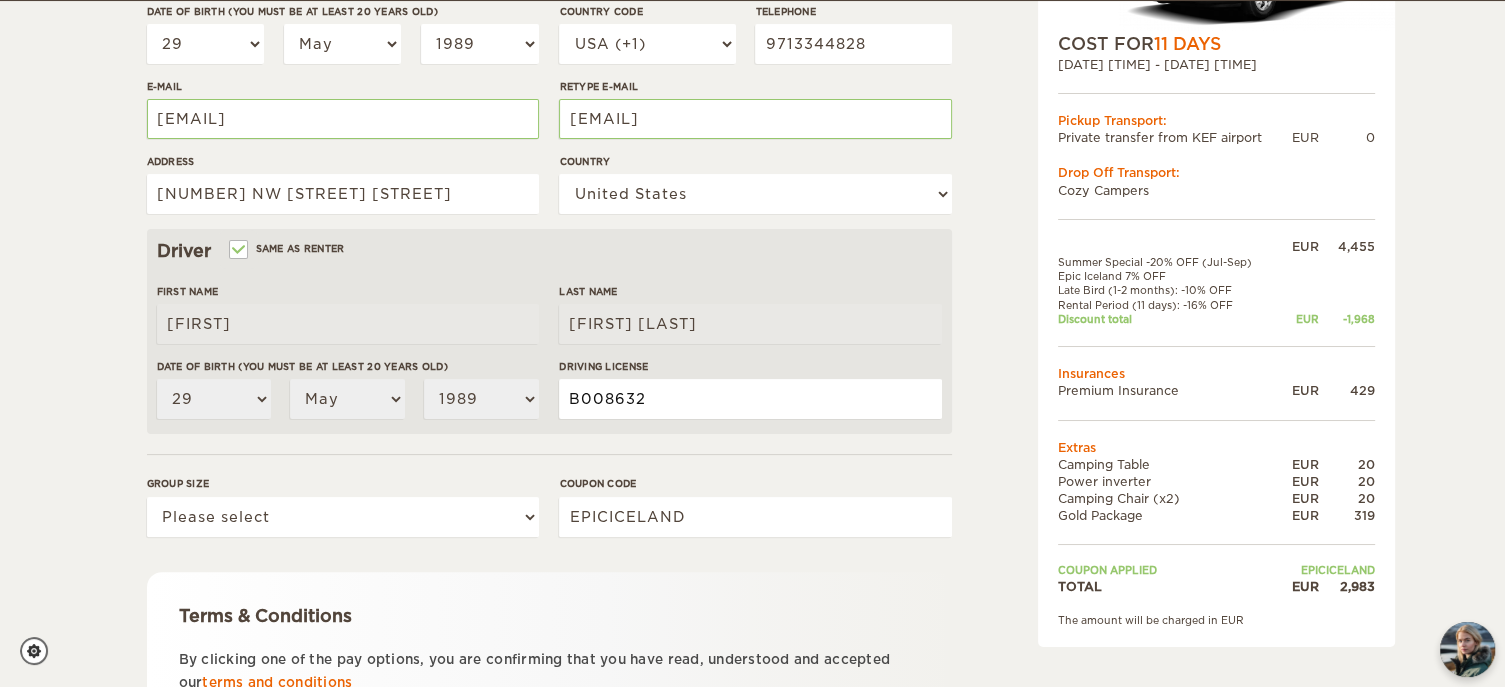type on "B008632" 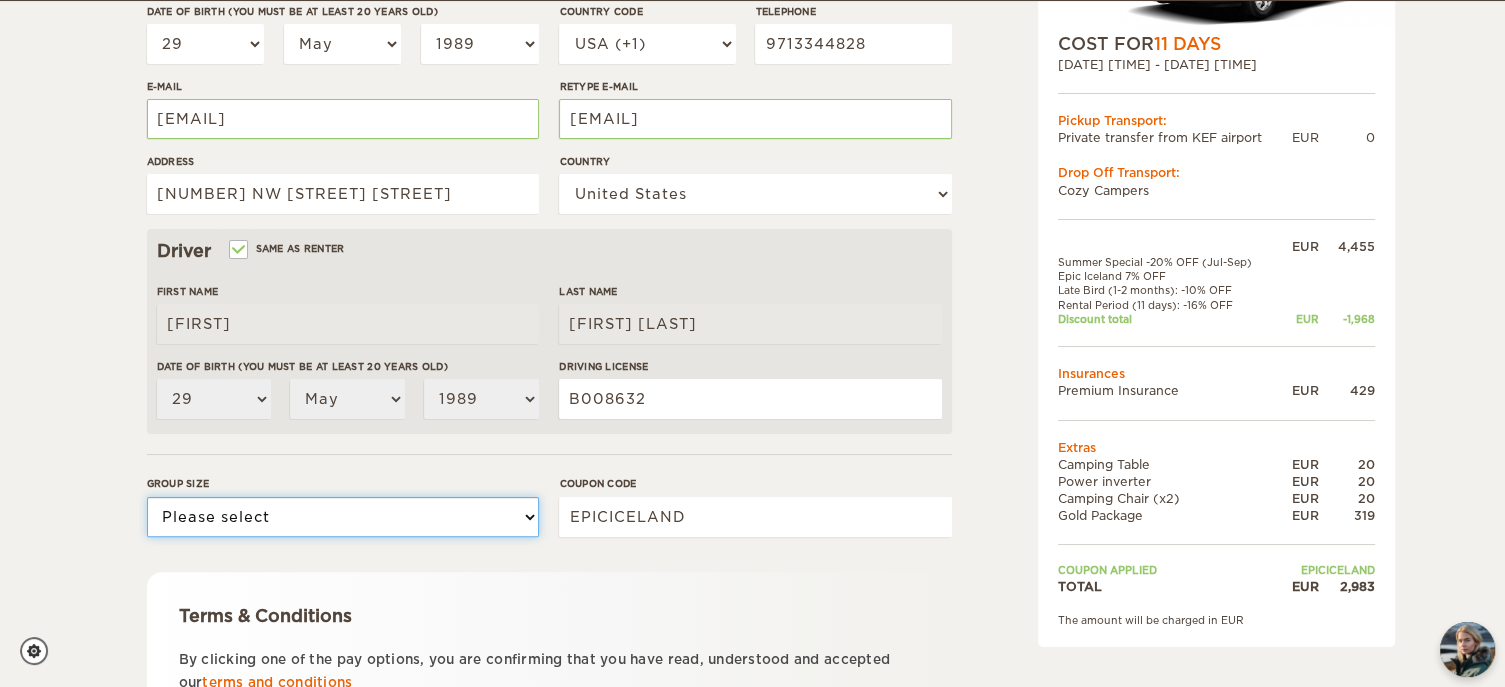 click on "Please select
1 2" at bounding box center [343, 517] 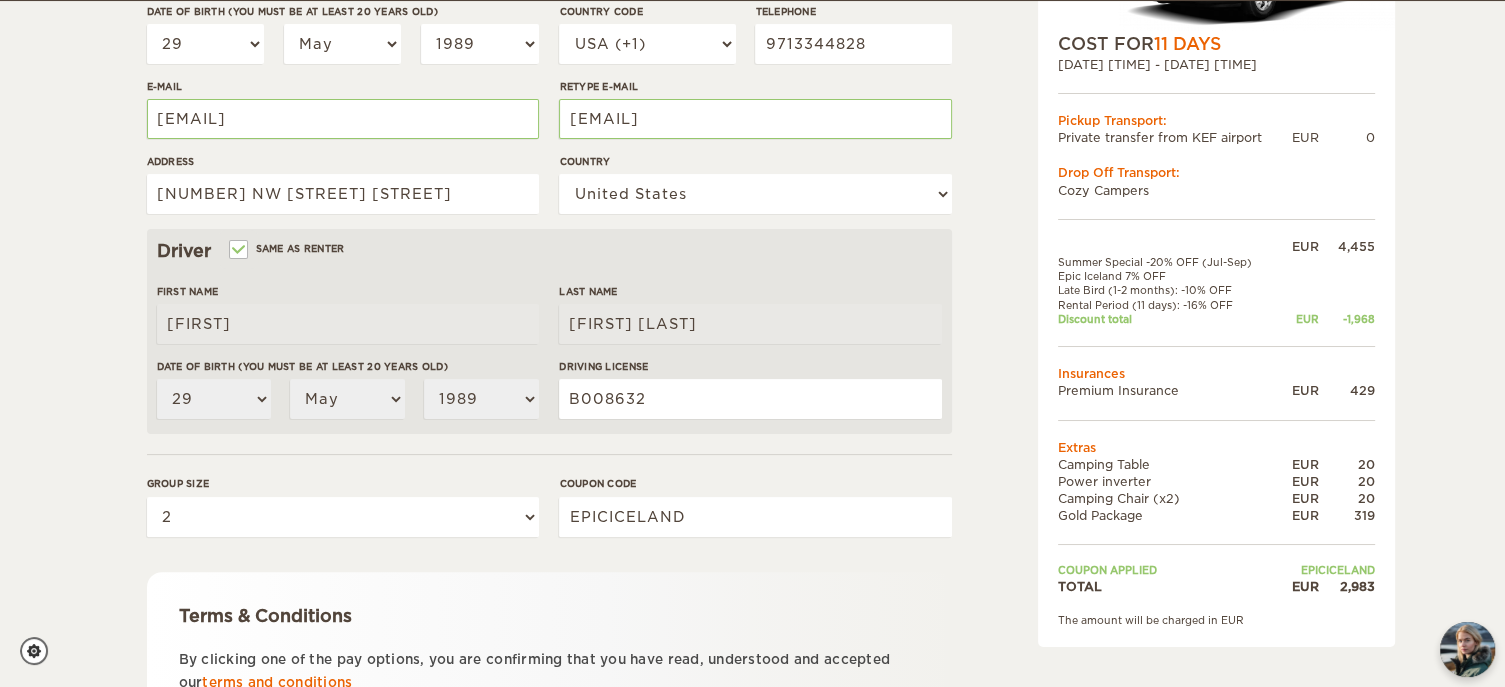 click on "Expand
Collapse
Total
2,983
EUR
Automatic 2x4
COST FOR  11 Days
02. Sep 2025 09:00 - 12. Sep 2025 17:00
Pickup Transport:
Private transfer from KEF airport
EUR
0
Drop Off Transport:
Cozy Campers" at bounding box center (752, 222) 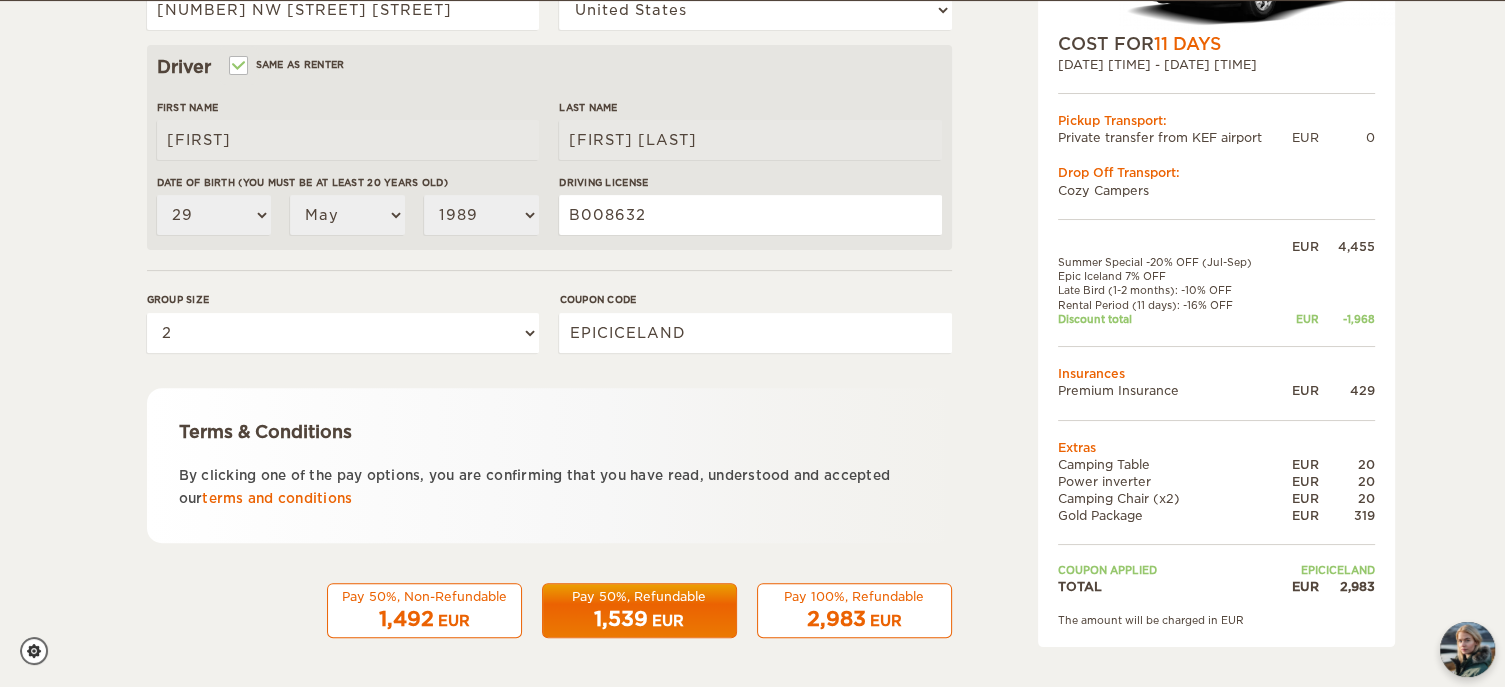 click on "2,983
EUR" at bounding box center (424, 619) 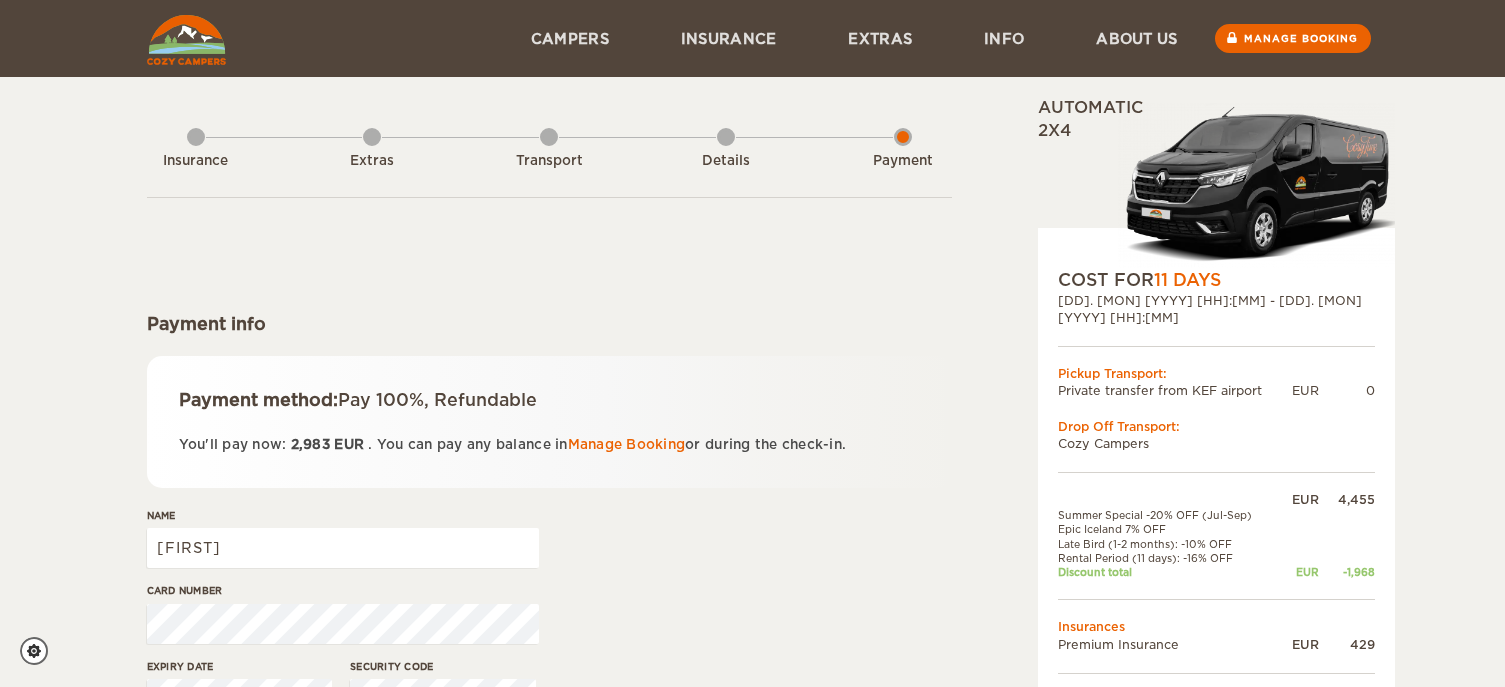 scroll, scrollTop: 0, scrollLeft: 0, axis: both 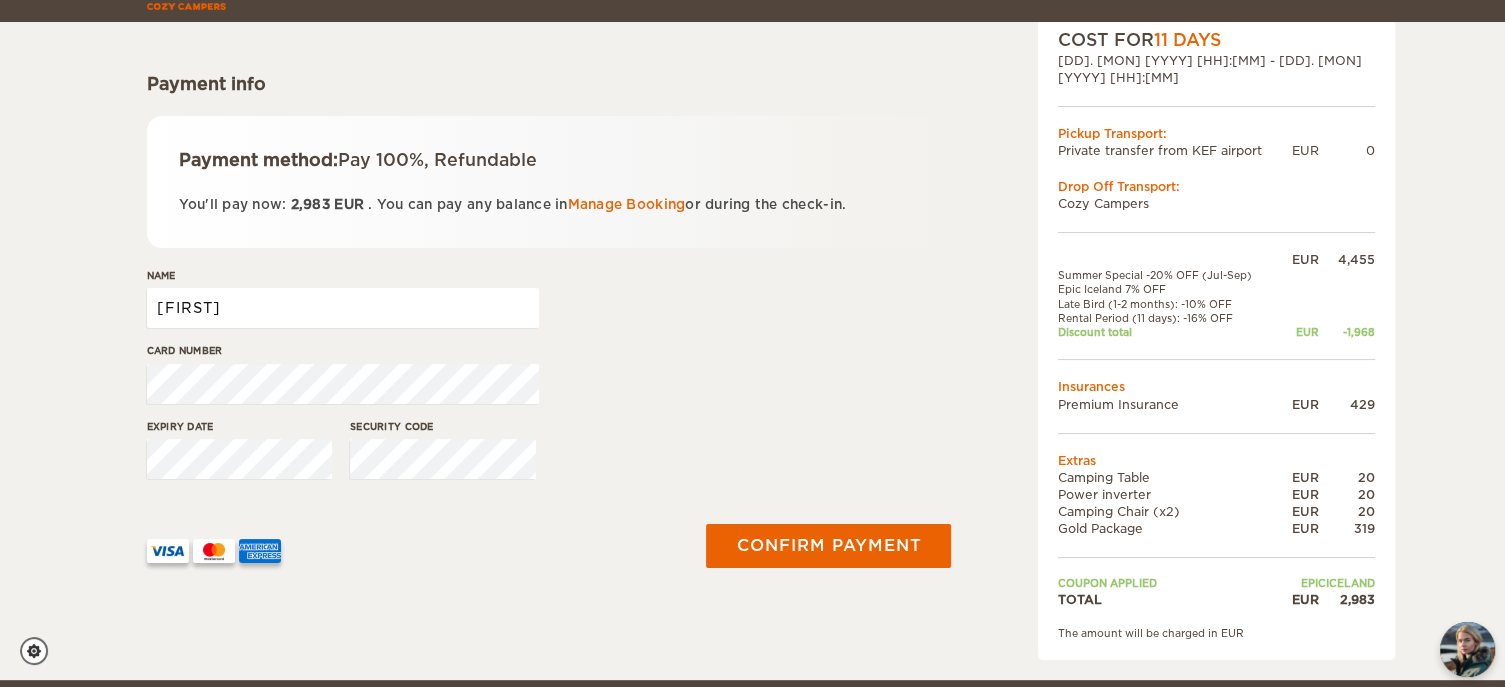 click on "[FIRST]" at bounding box center [343, 308] 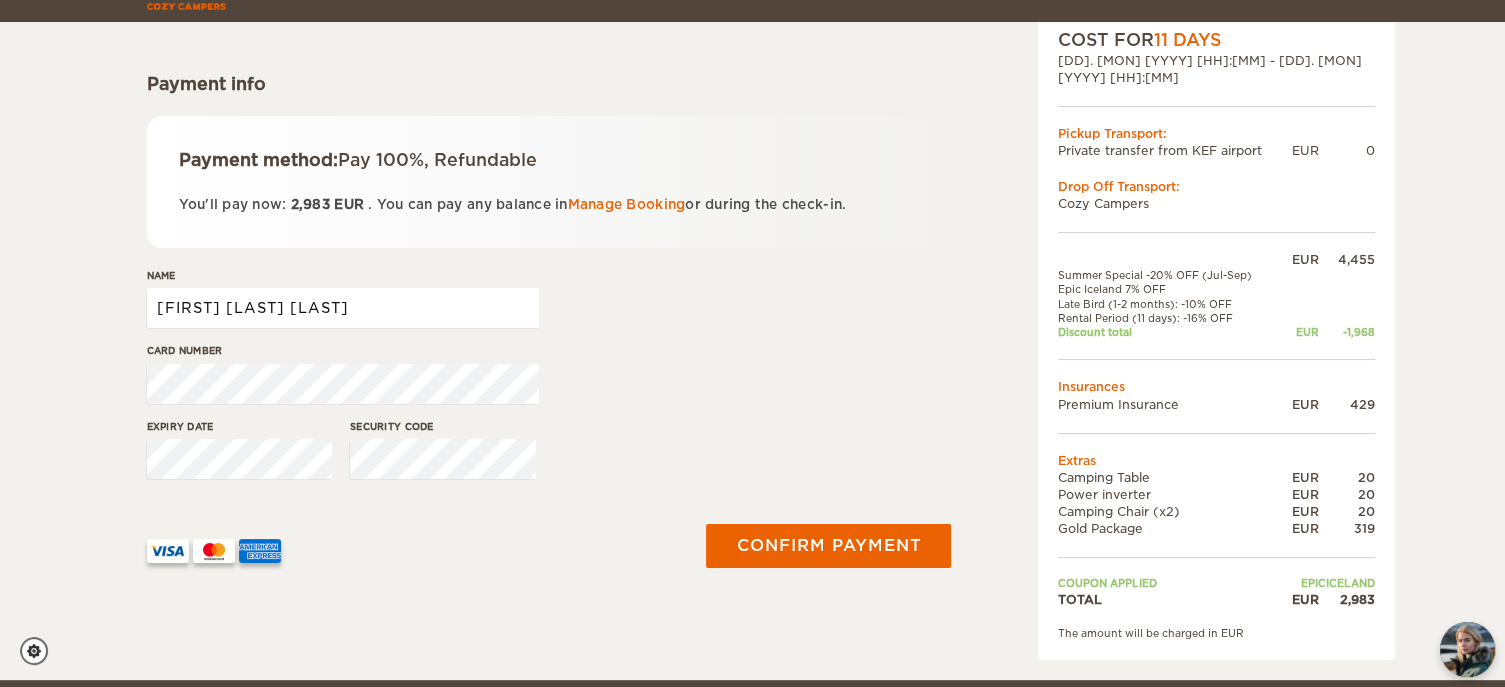 type on "[FIRST] [LAST] [LAST]" 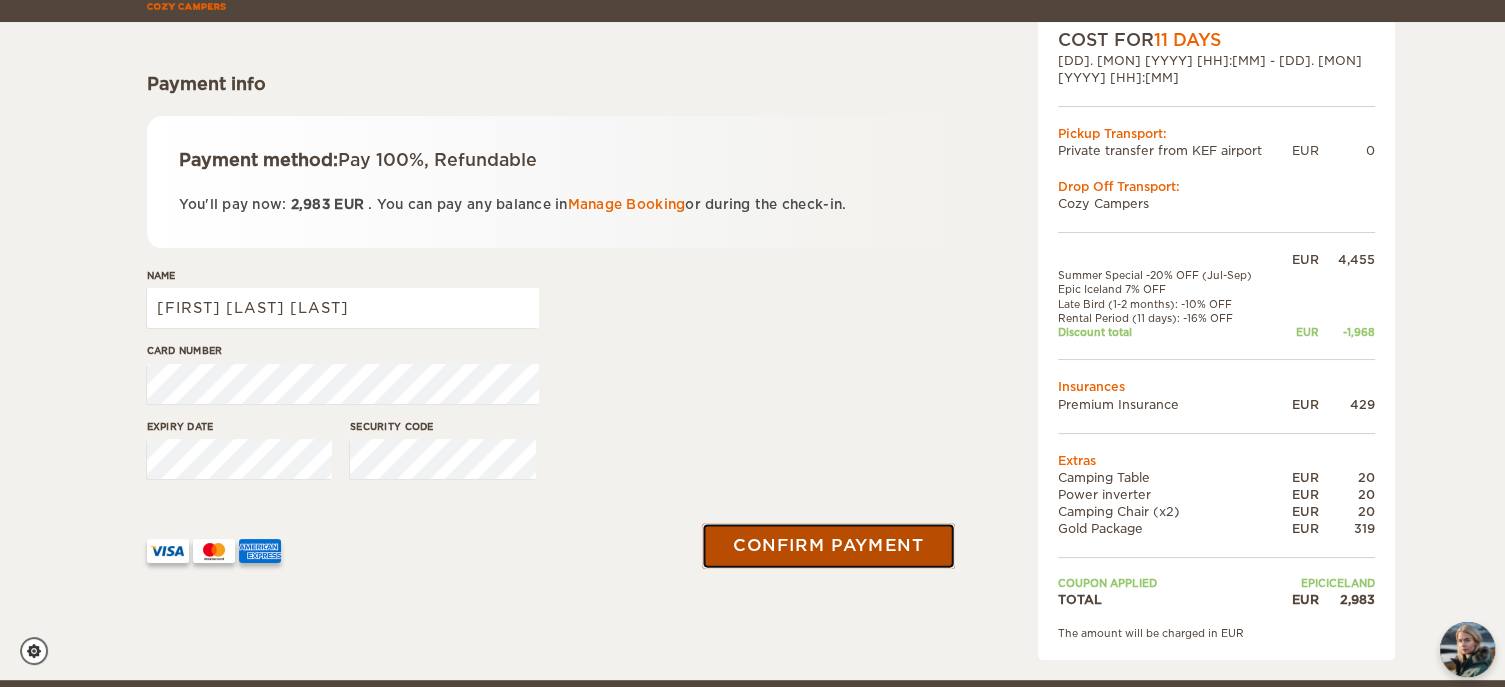 click on "Confirm payment" at bounding box center [829, 545] 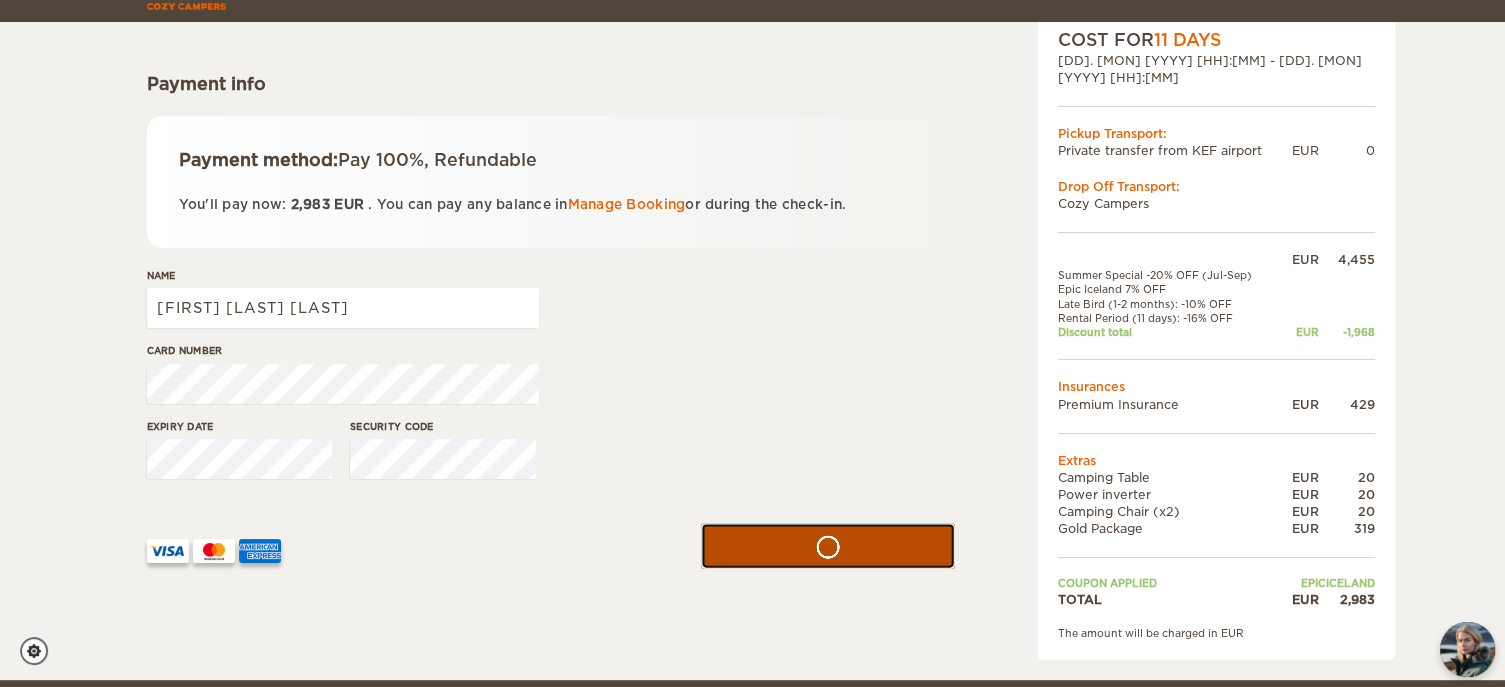 type 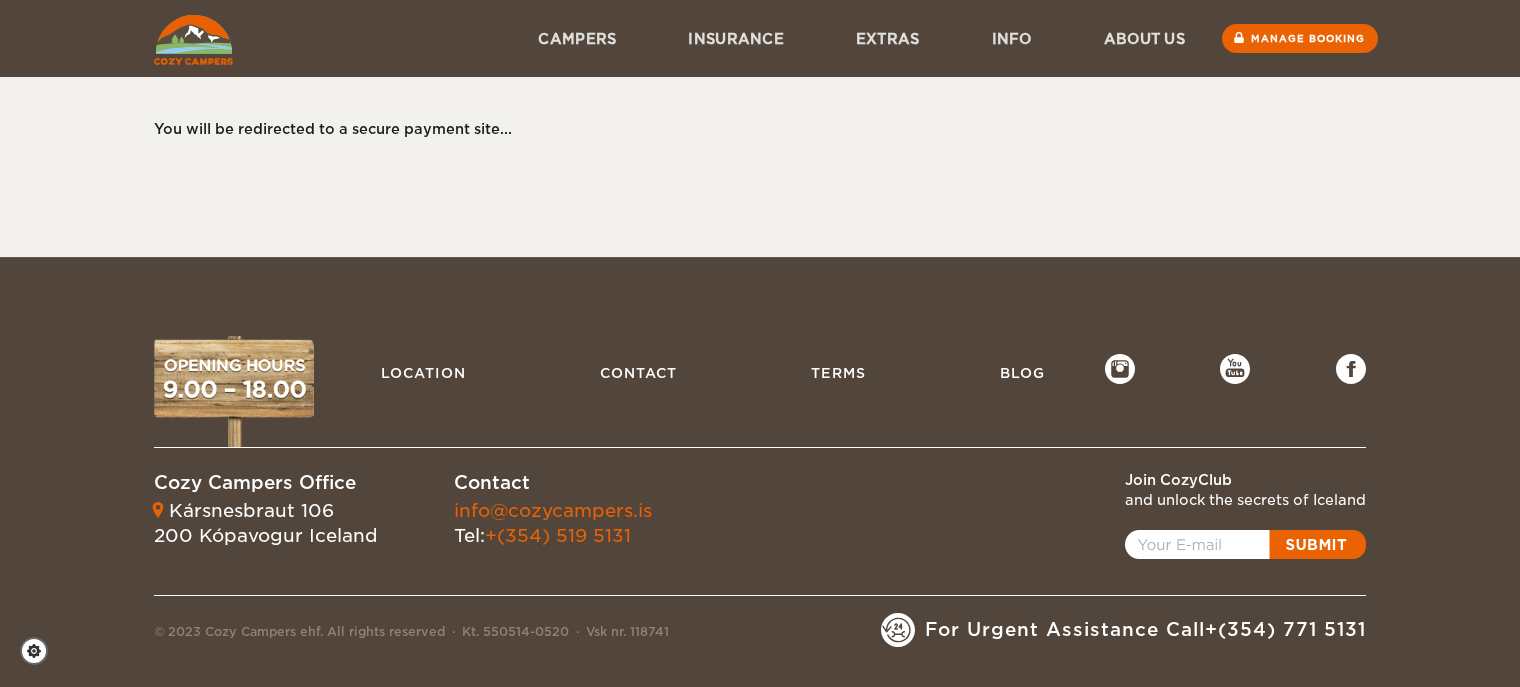 scroll, scrollTop: 0, scrollLeft: 0, axis: both 